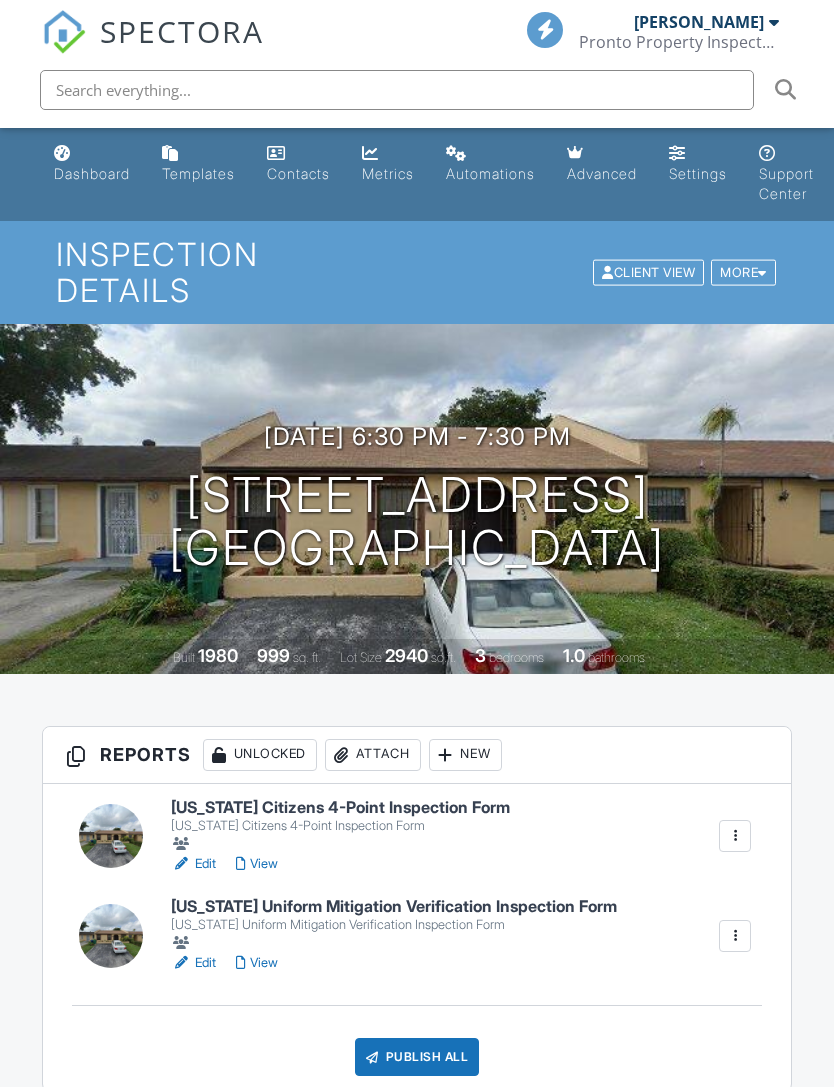 scroll, scrollTop: 0, scrollLeft: 0, axis: both 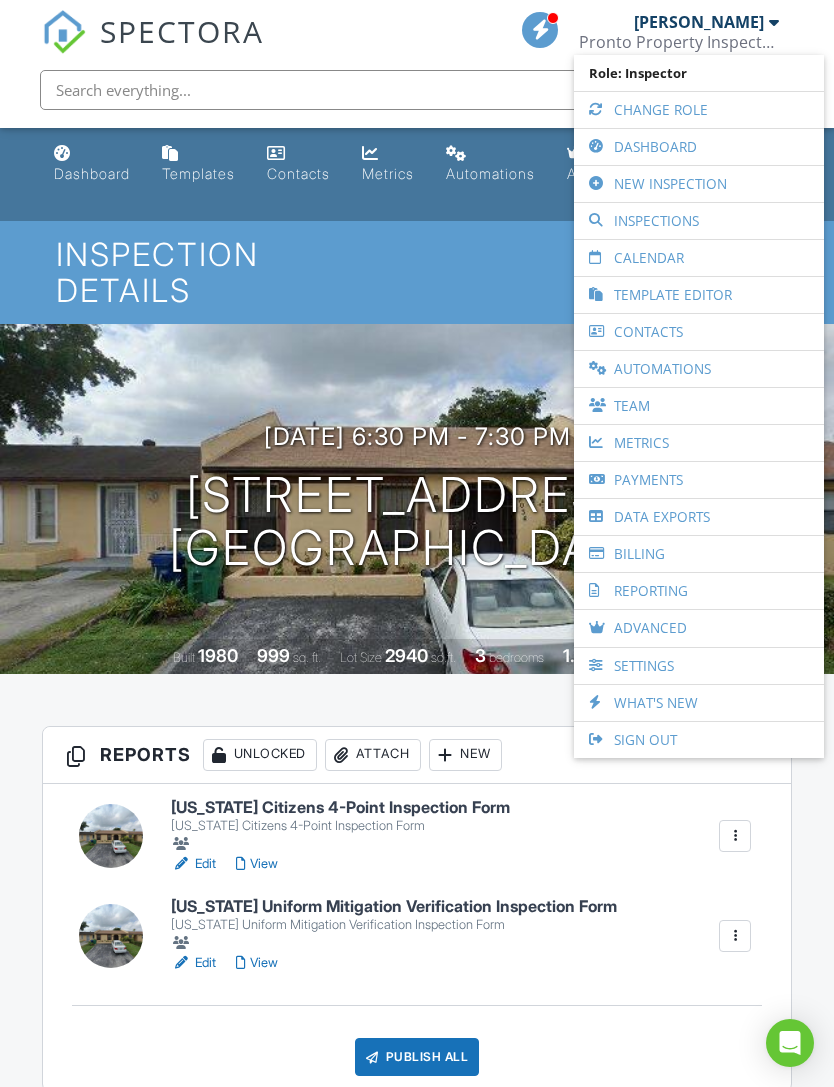click on "New Inspection" at bounding box center [699, 184] 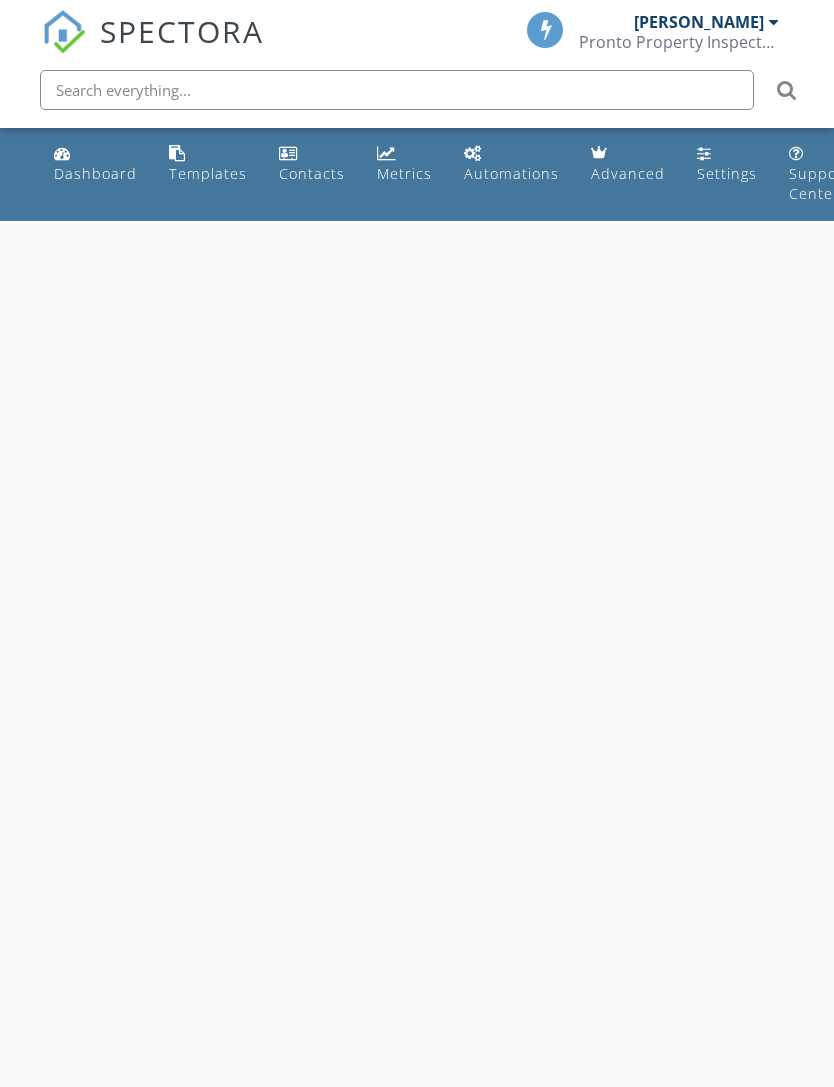 scroll, scrollTop: 0, scrollLeft: 0, axis: both 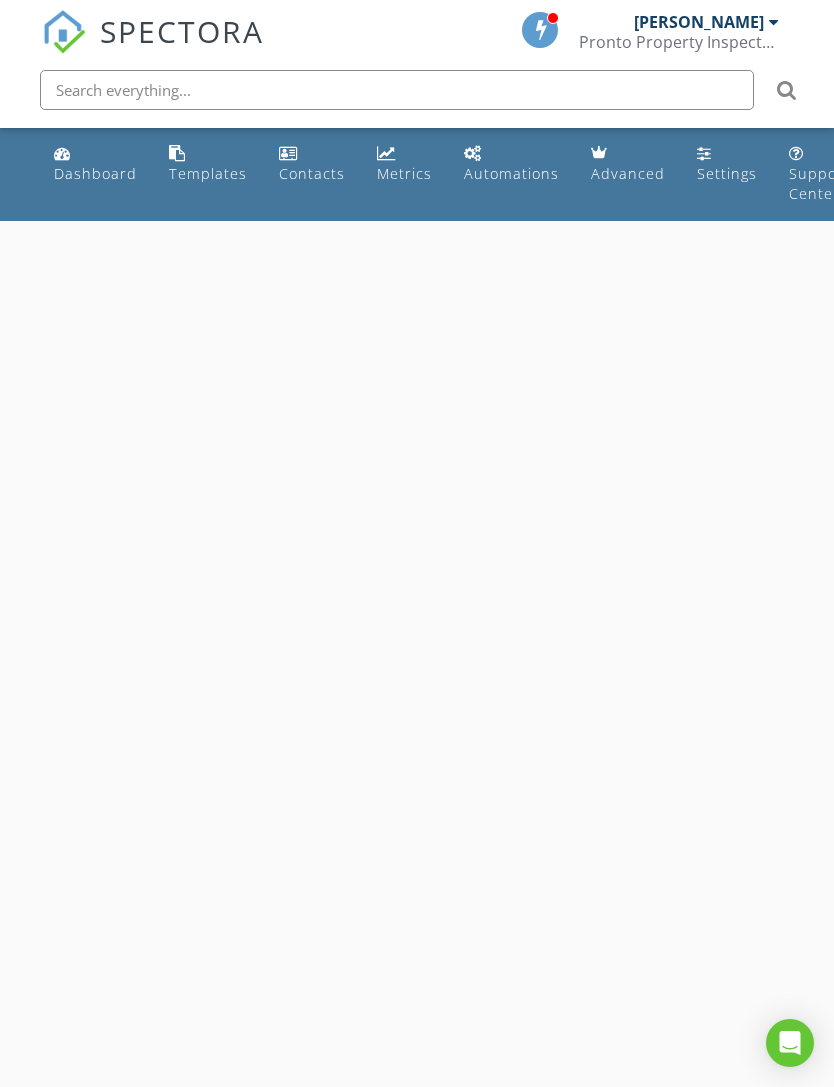 select on "6" 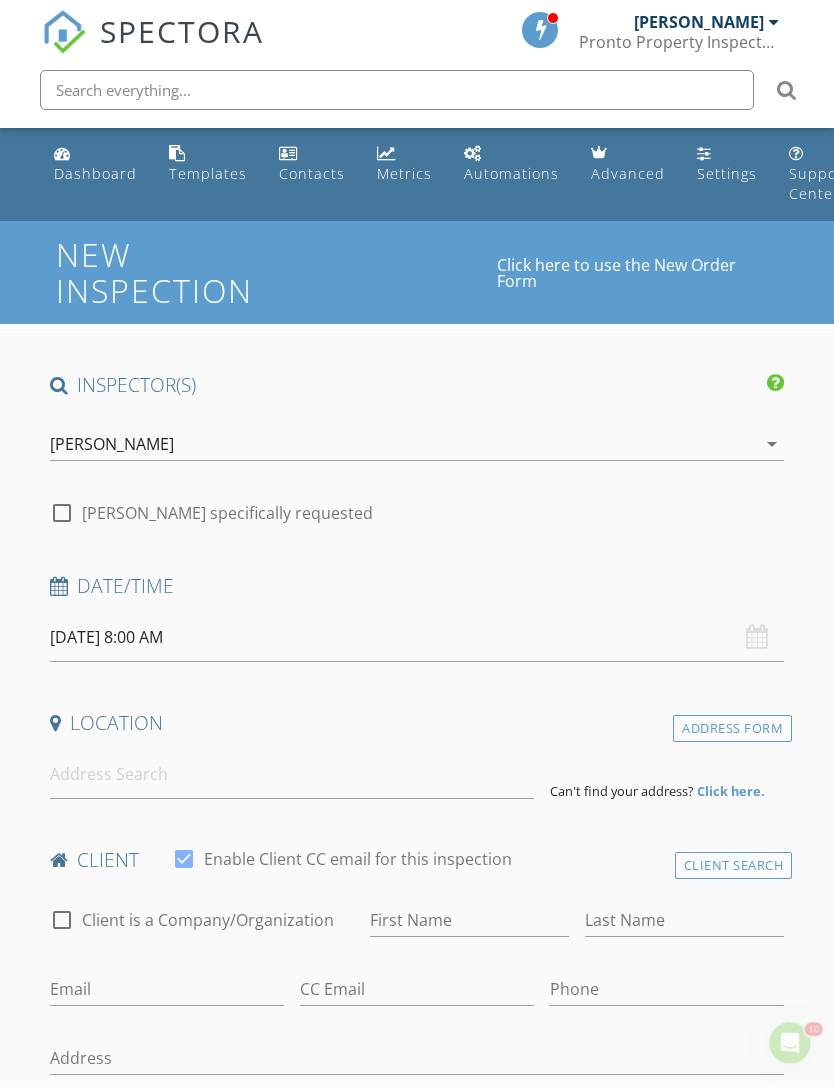 scroll, scrollTop: 0, scrollLeft: 0, axis: both 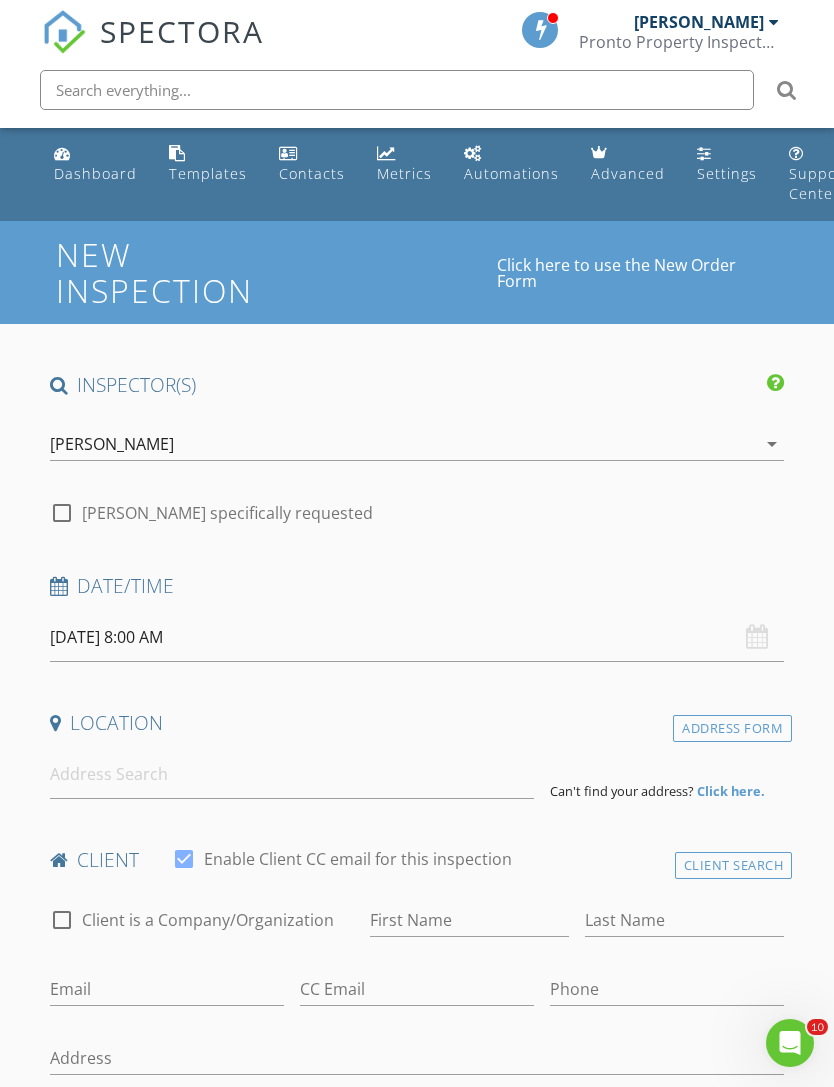 click on "[DATE] 8:00 AM" at bounding box center [417, 637] 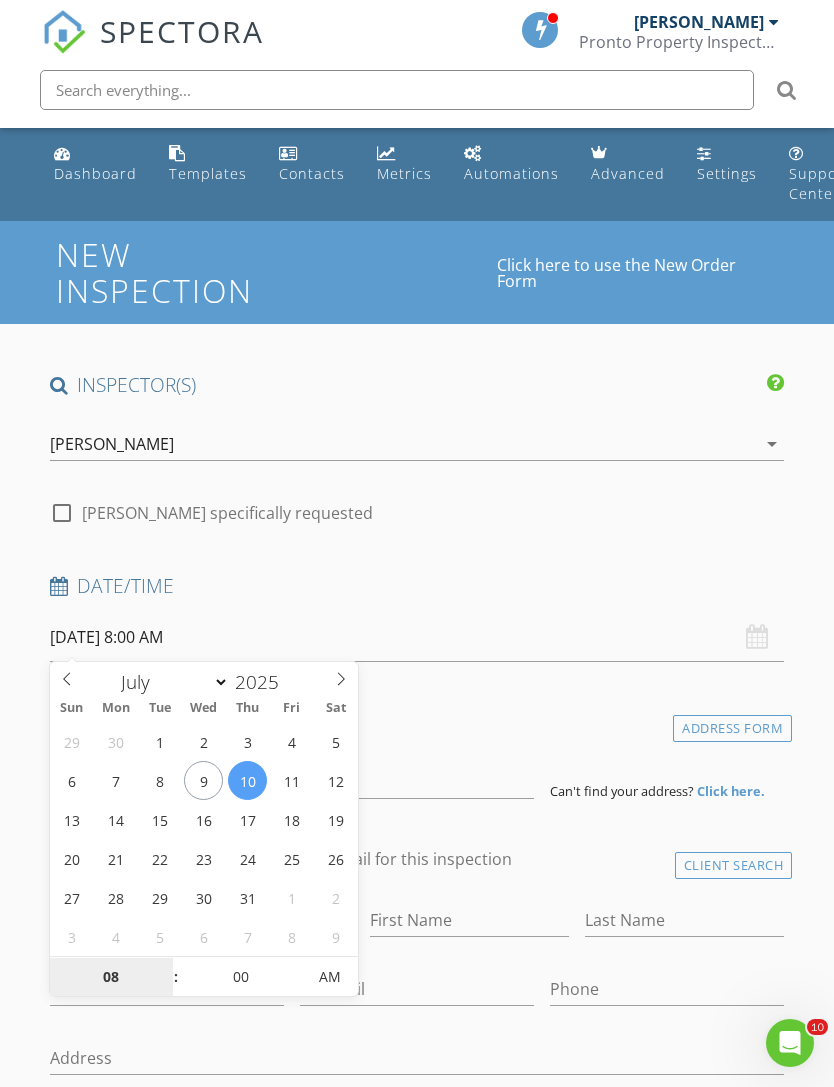type on "07/09/2025 8:00 AM" 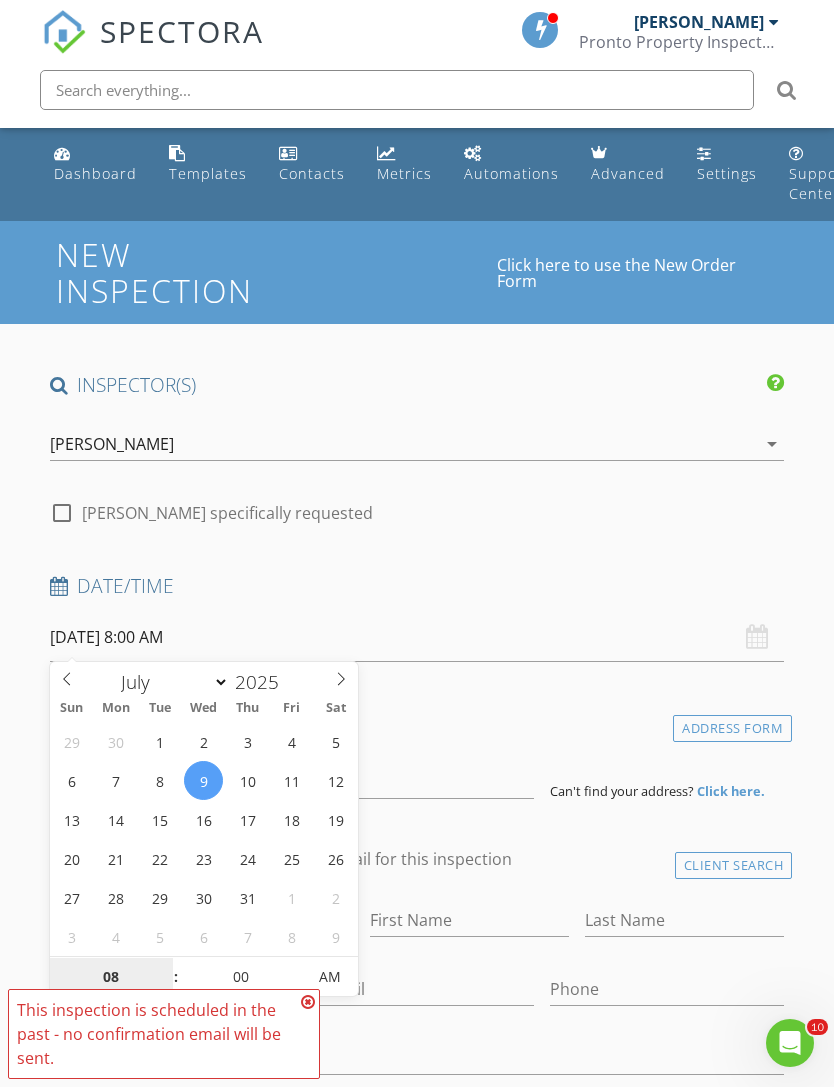scroll, scrollTop: 264, scrollLeft: 0, axis: vertical 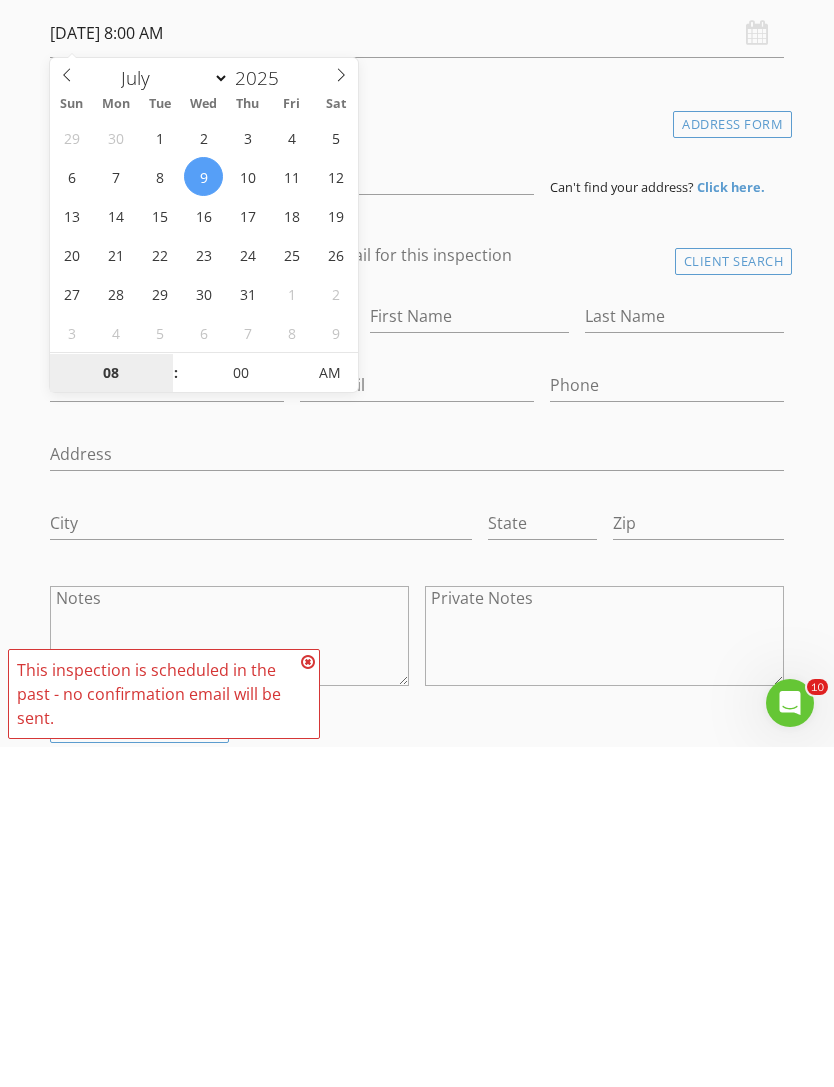type on "8" 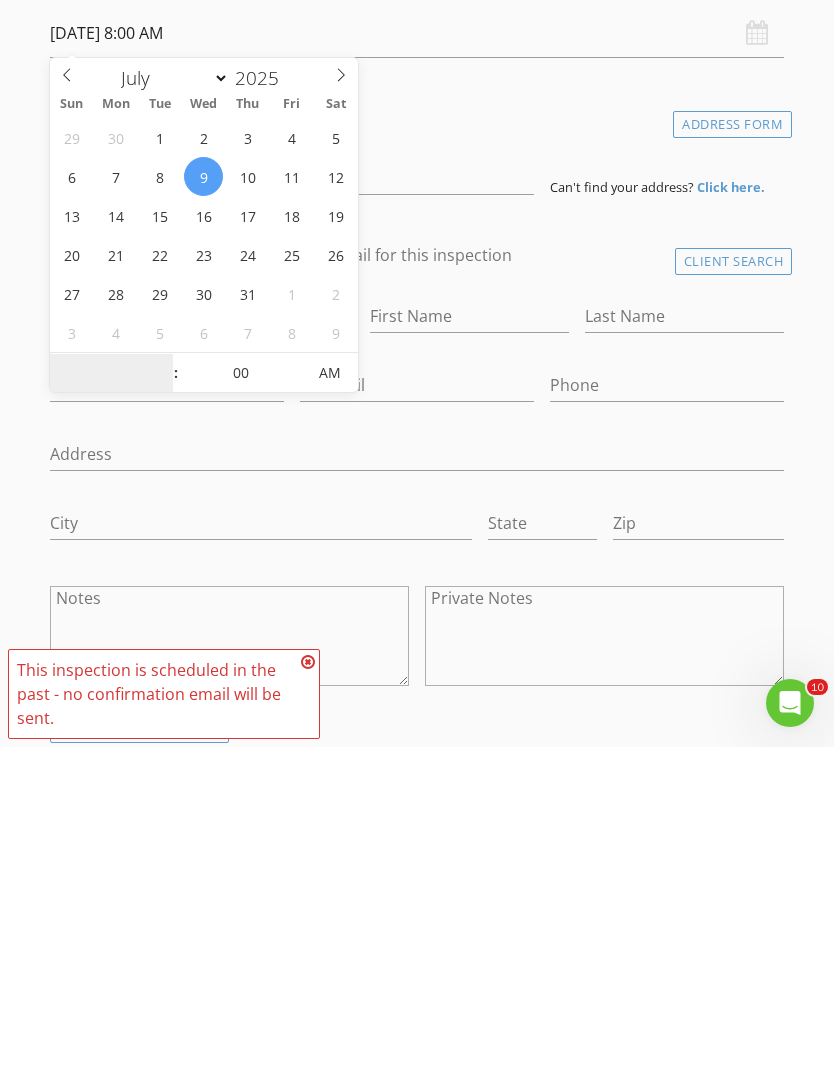 type on "12" 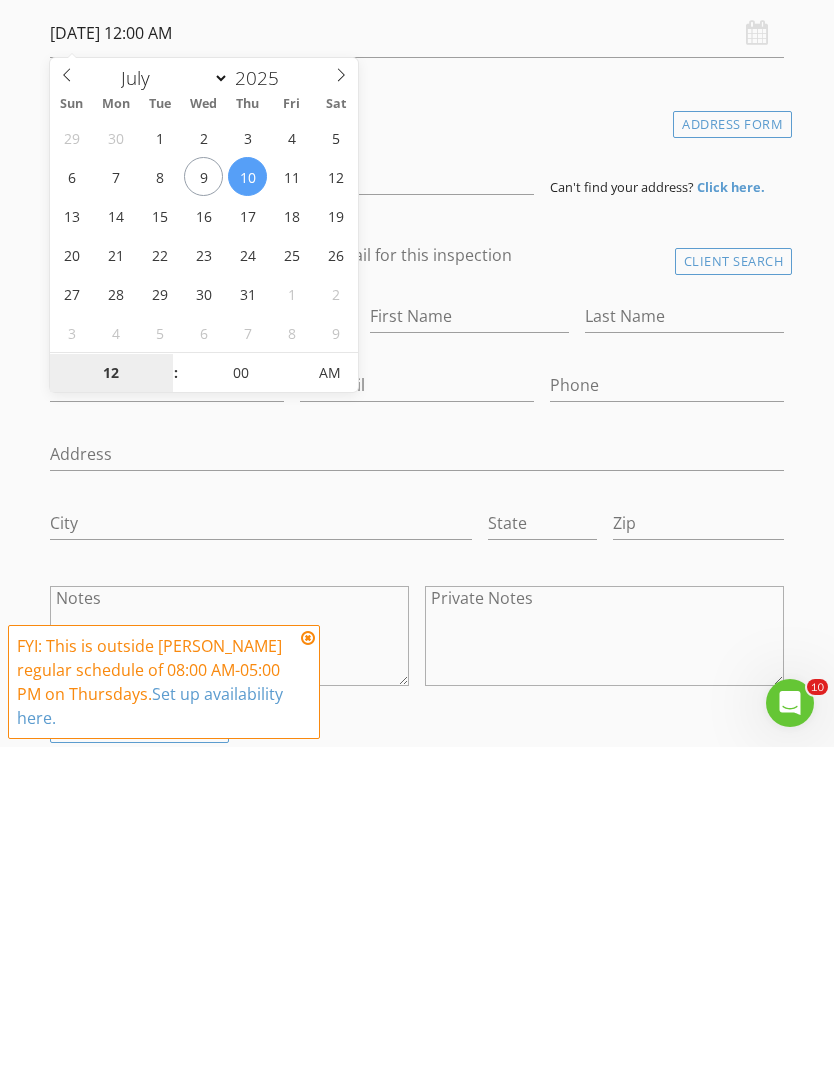 type on "1" 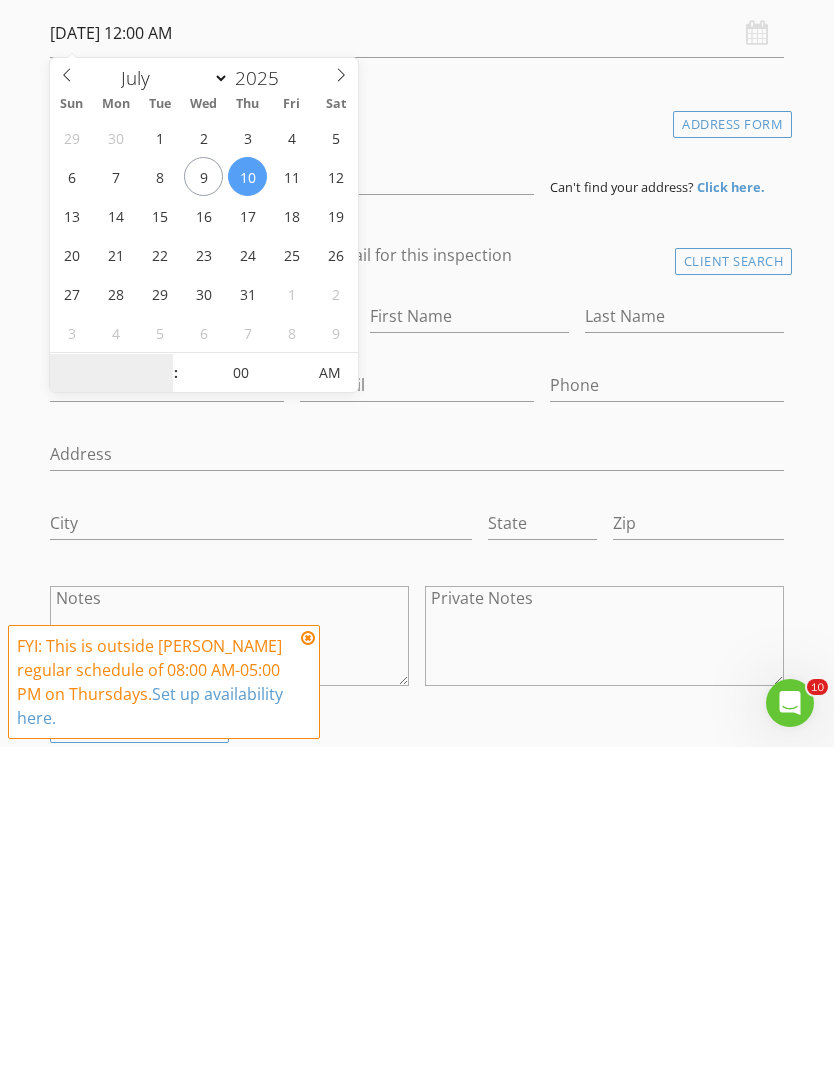 type on "12" 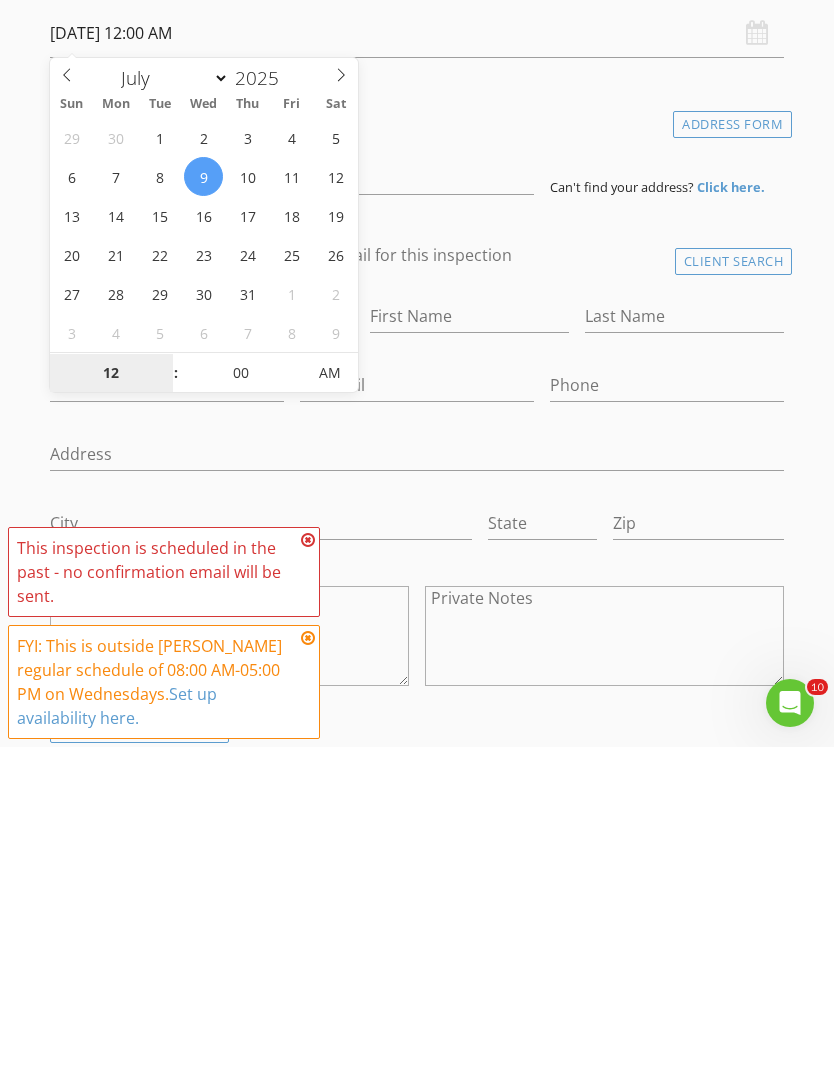 type on "07/10/2025 12:00 AM" 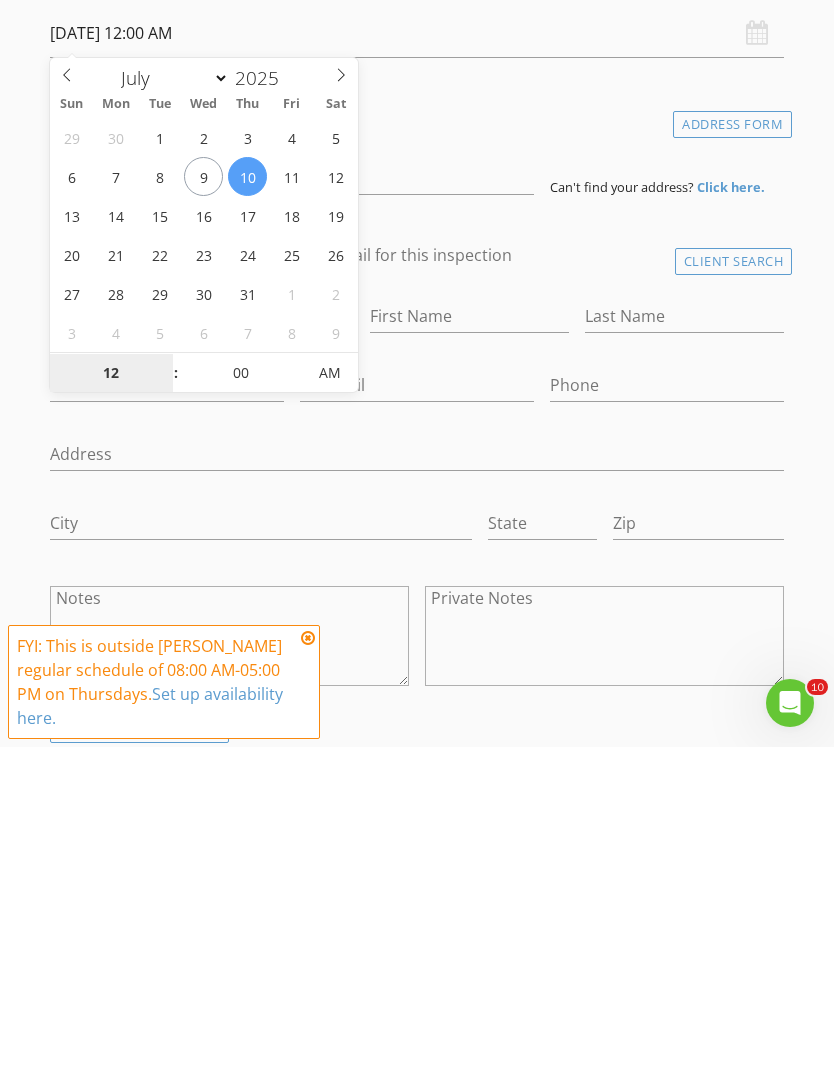 type on "1" 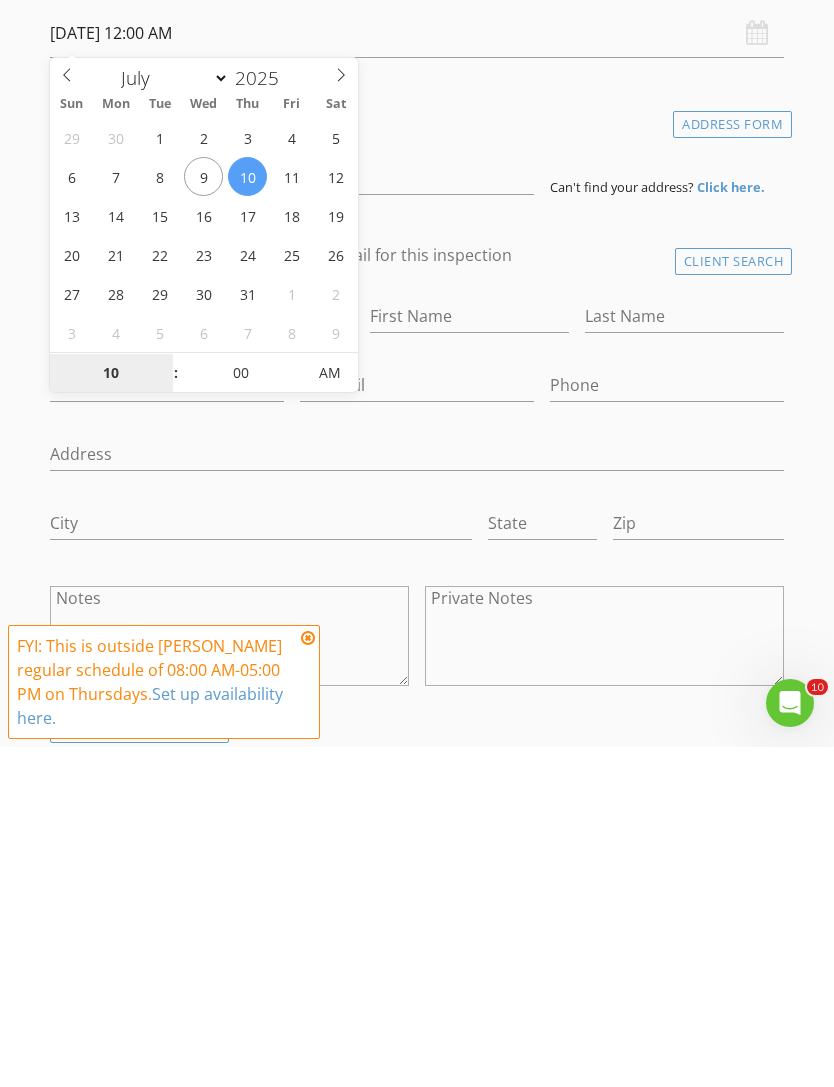 type on "1" 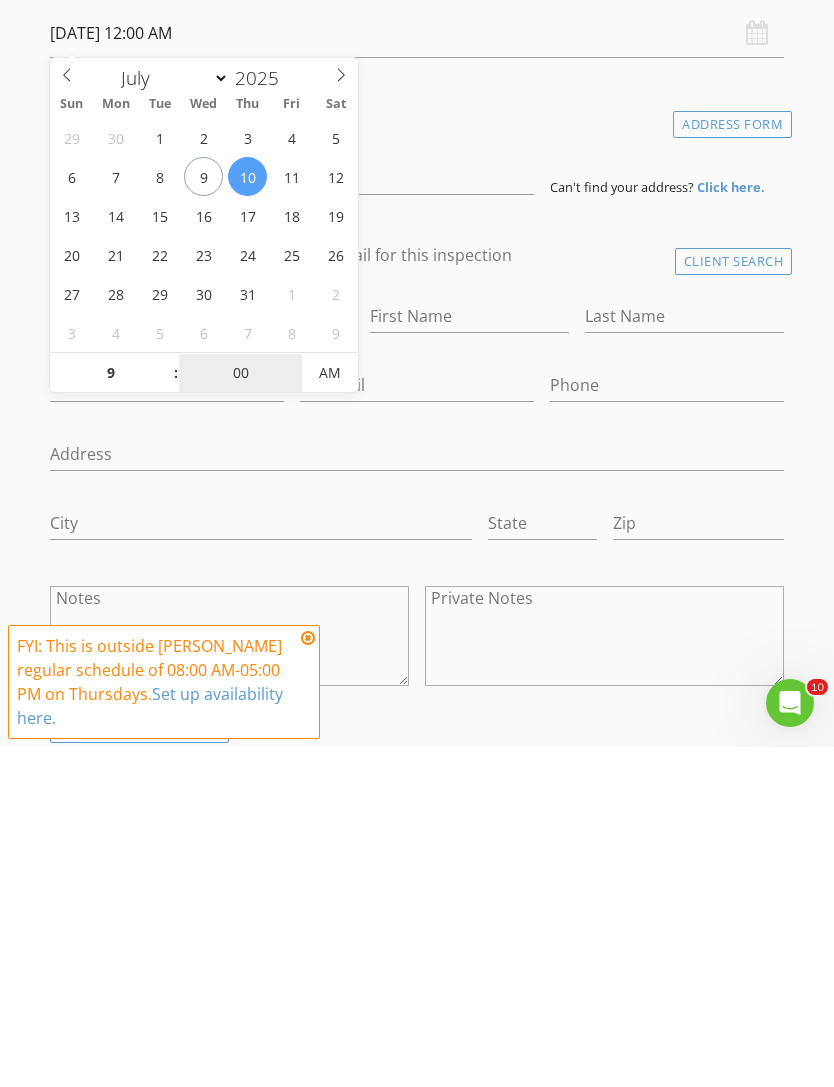 click on "00" at bounding box center (240, 714) 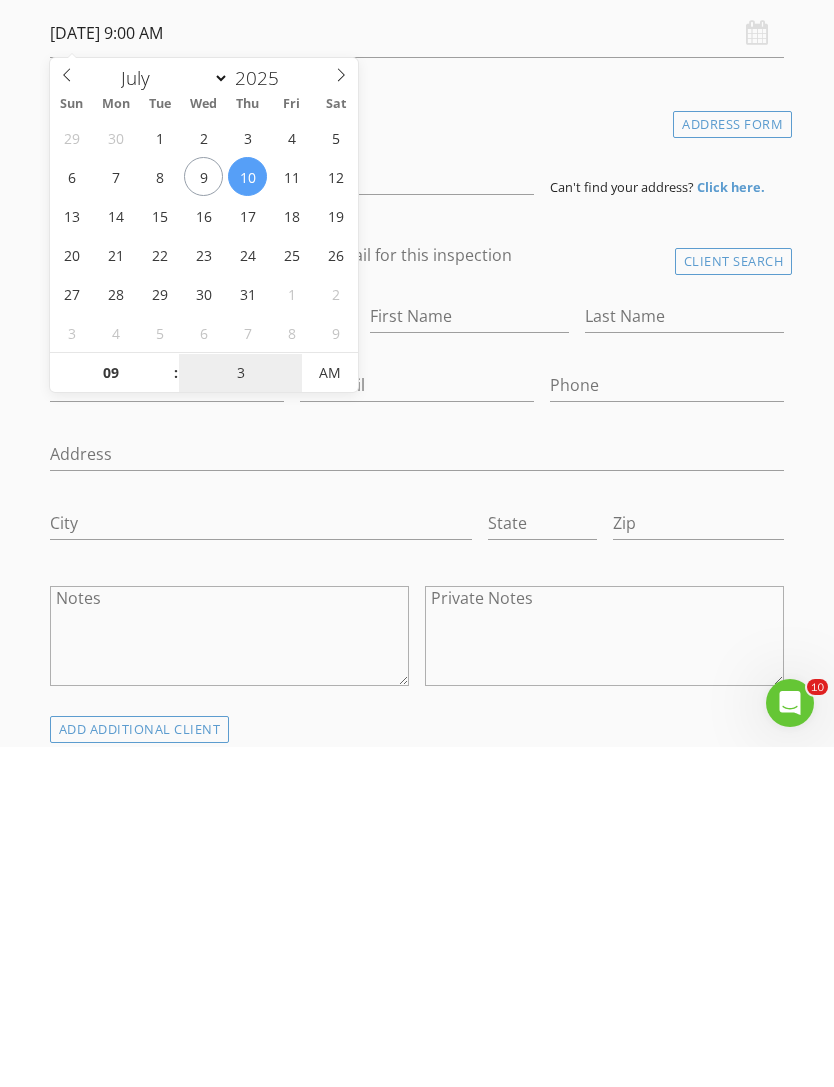 type on "30" 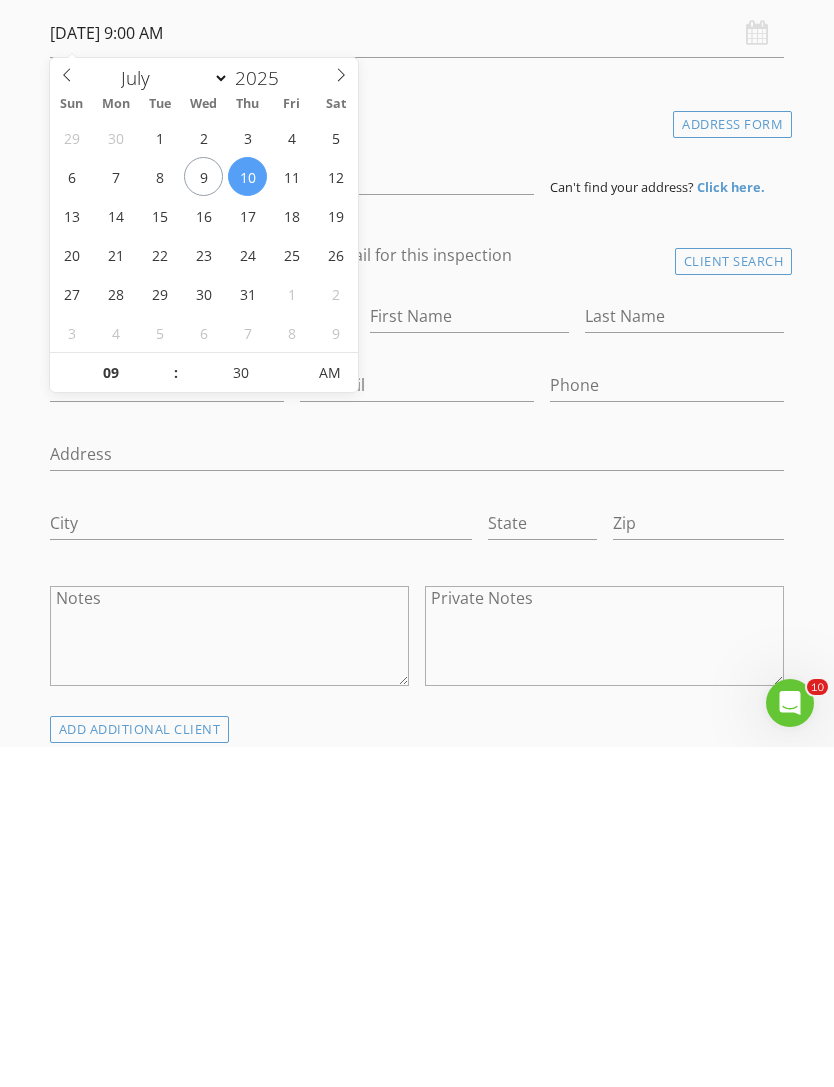 type on "07/10/2025 9:30 AM" 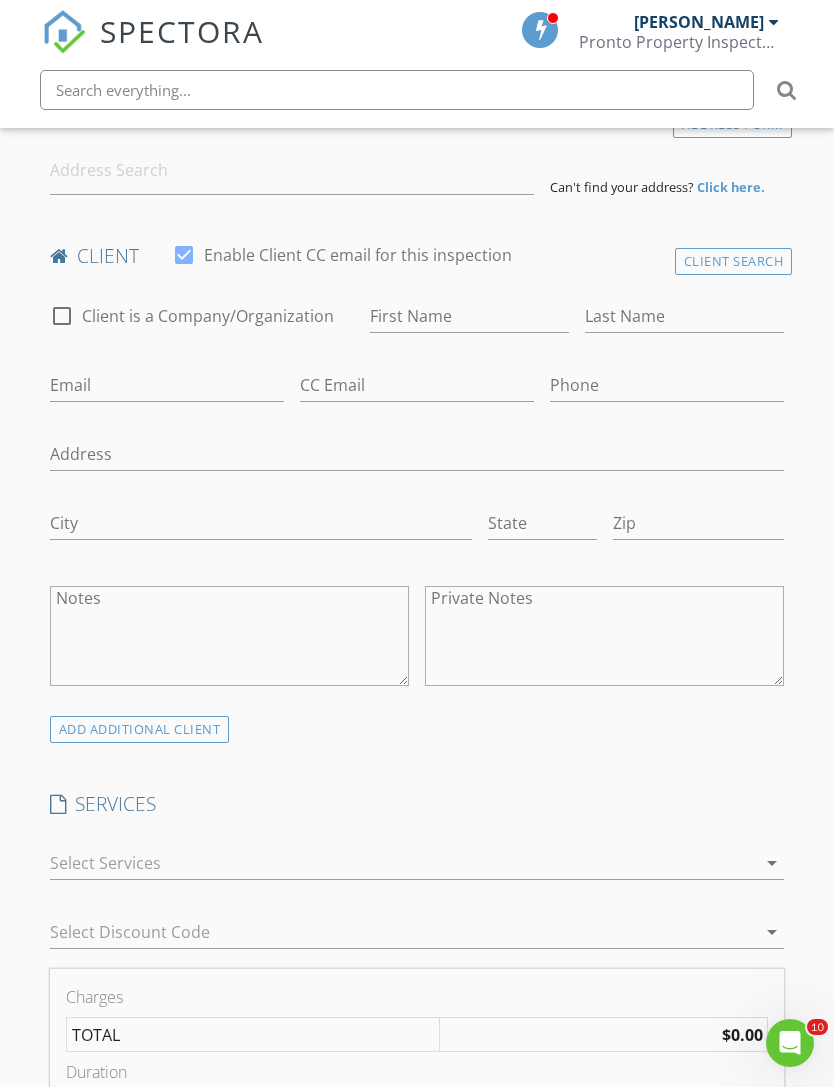 click on "New Inspection
Click here to use the New Order Form
INSPECTOR(S)
check_box   Jean Carlos Espejo   PRIMARY   Jean Carlos Espejo arrow_drop_down   check_box_outline_blank Jean Carlos Espejo specifically requested
Date/Time
07/10/2025 9:30 AM
Location
Address Form       Can't find your address?   Click here.
client
check_box Enable Client CC email for this inspection   Client Search     check_box_outline_blank Client is a Company/Organization     First Name   Last Name   Email   CC Email   Phone   Address   City   State   Zip       Notes   Private Notes
ADD ADDITIONAL client
SERVICES
check_box_outline_blank   General, Wind Mitigation & 4 Point   General Home Inspection, Wind Mitigation and 4 Point Insurance Inspection check_box_outline_blank           General Home" at bounding box center [417, 1184] 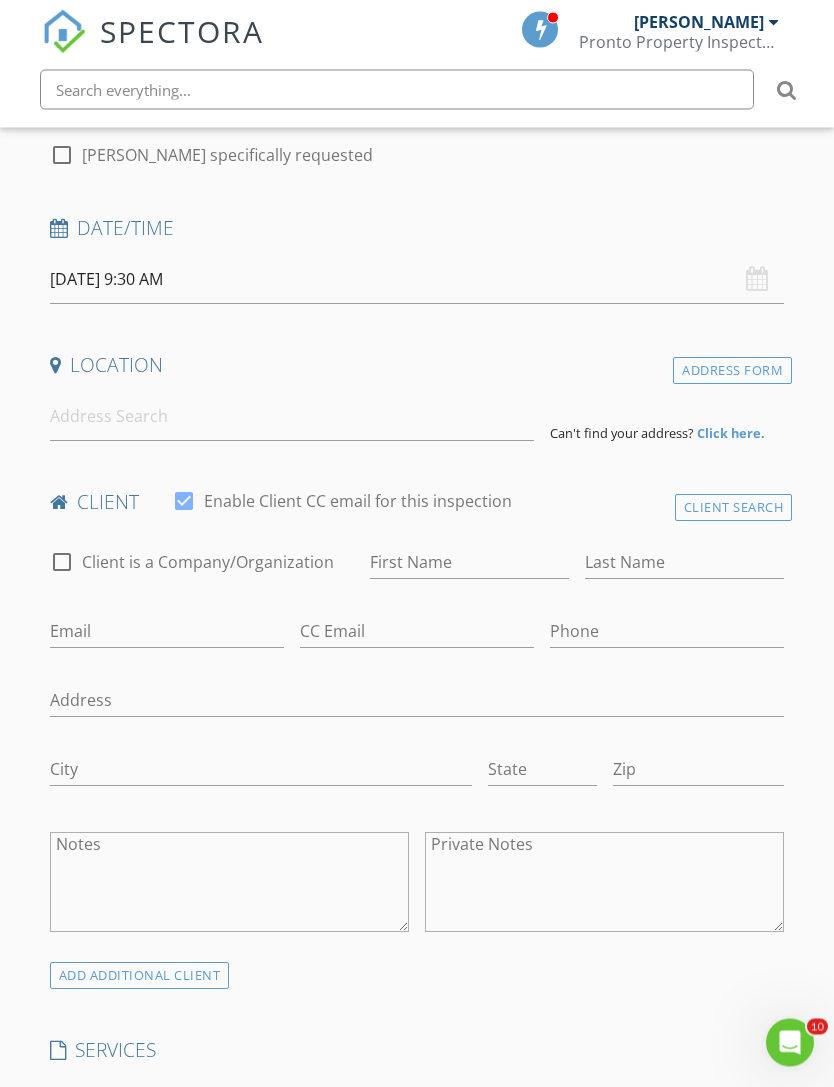 scroll, scrollTop: 350, scrollLeft: 0, axis: vertical 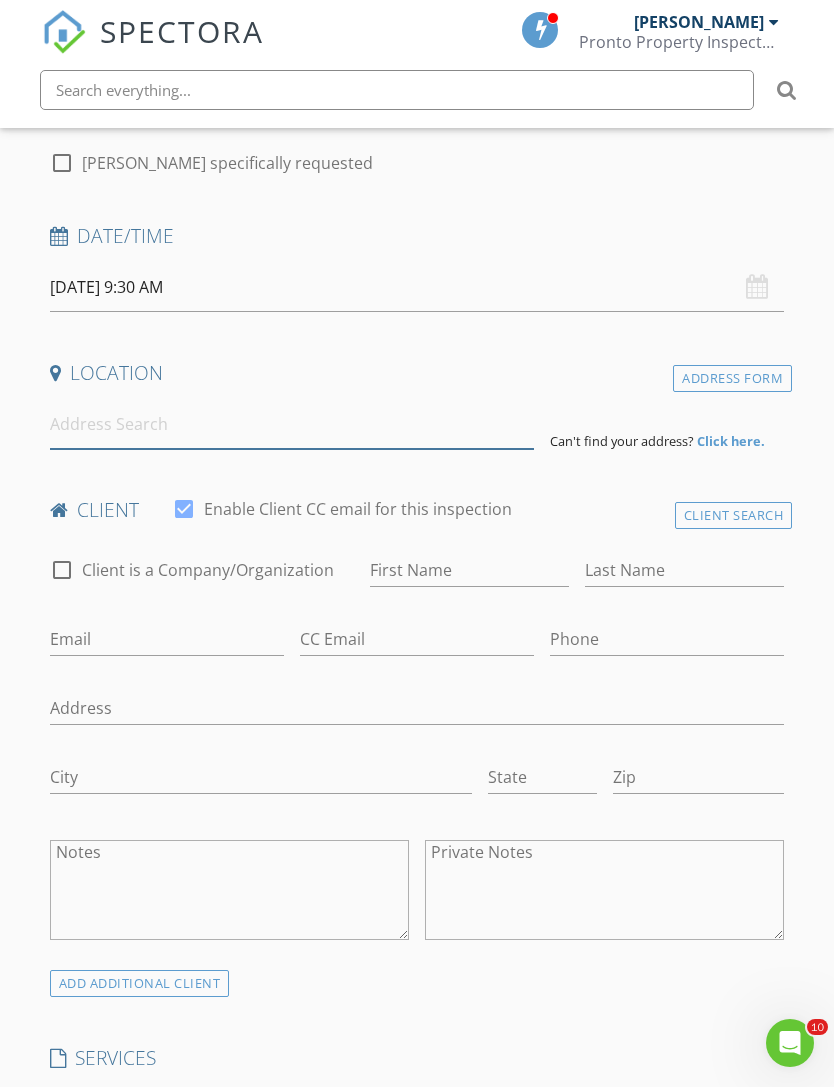 click at bounding box center [292, 424] 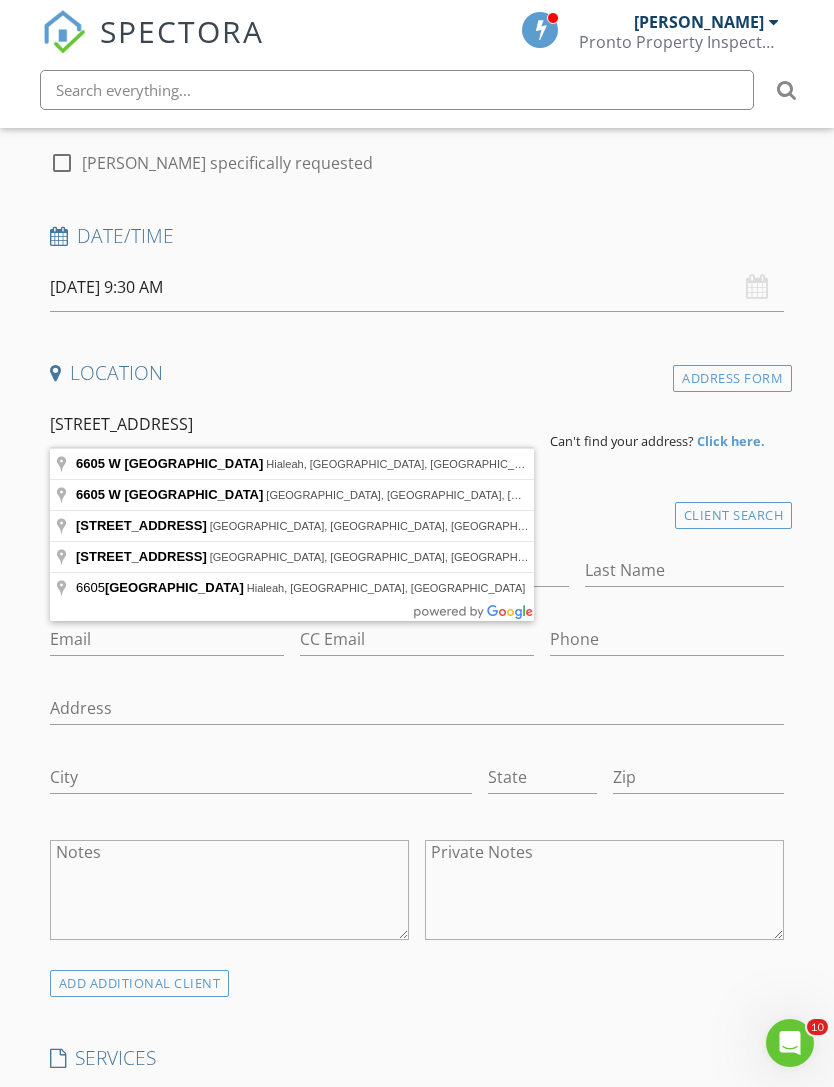 type on "6605 W 6th Ave, Hialeah, FL, USA" 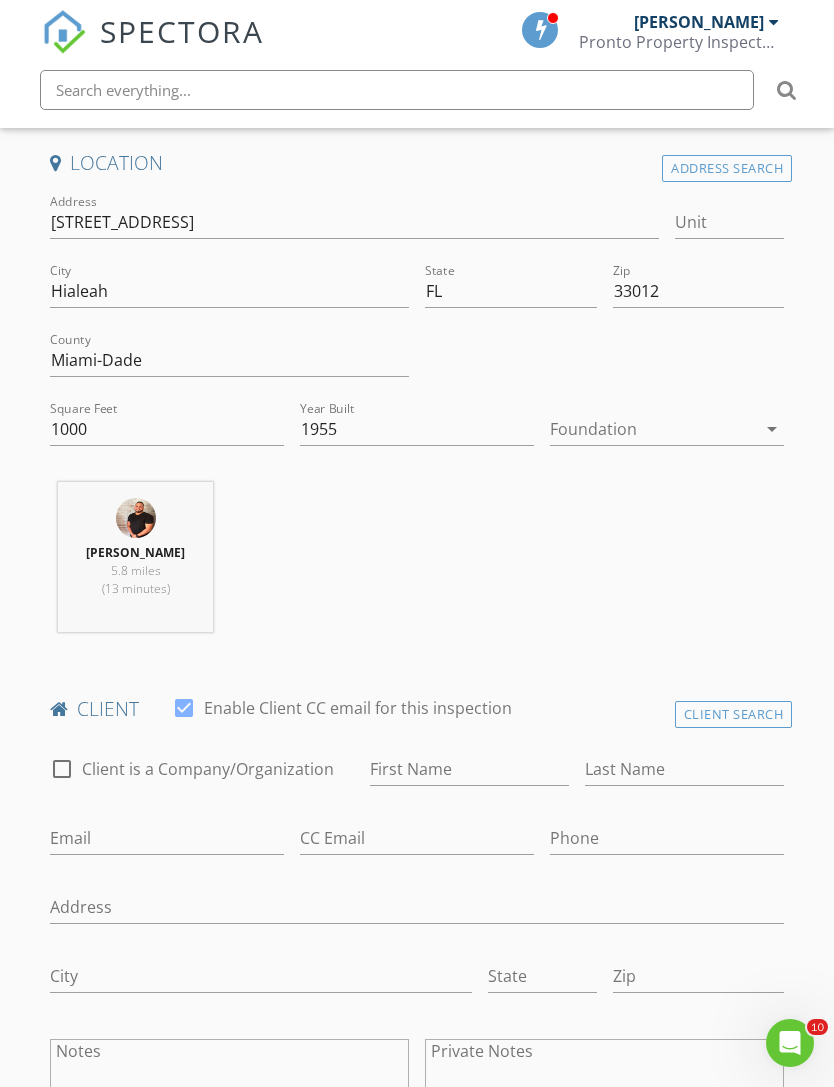 scroll, scrollTop: 566, scrollLeft: 0, axis: vertical 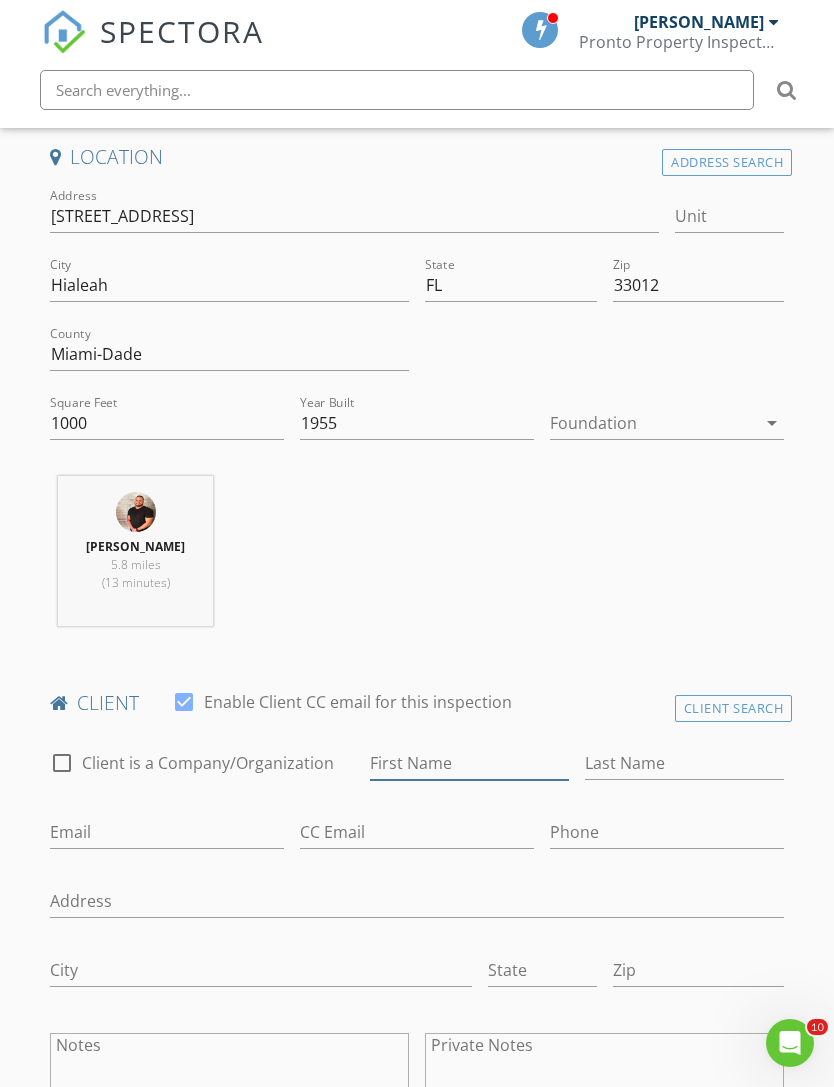 click on "First Name" at bounding box center [469, 763] 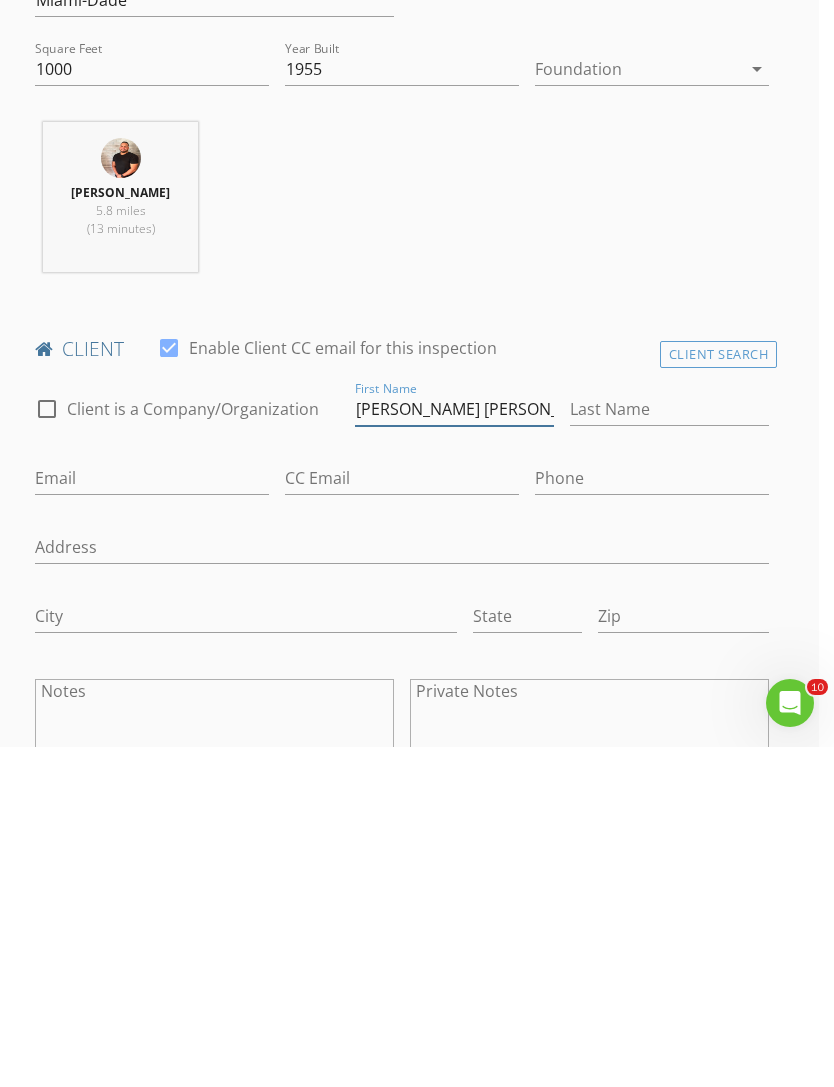type on "Michael Rivero Plasencia" 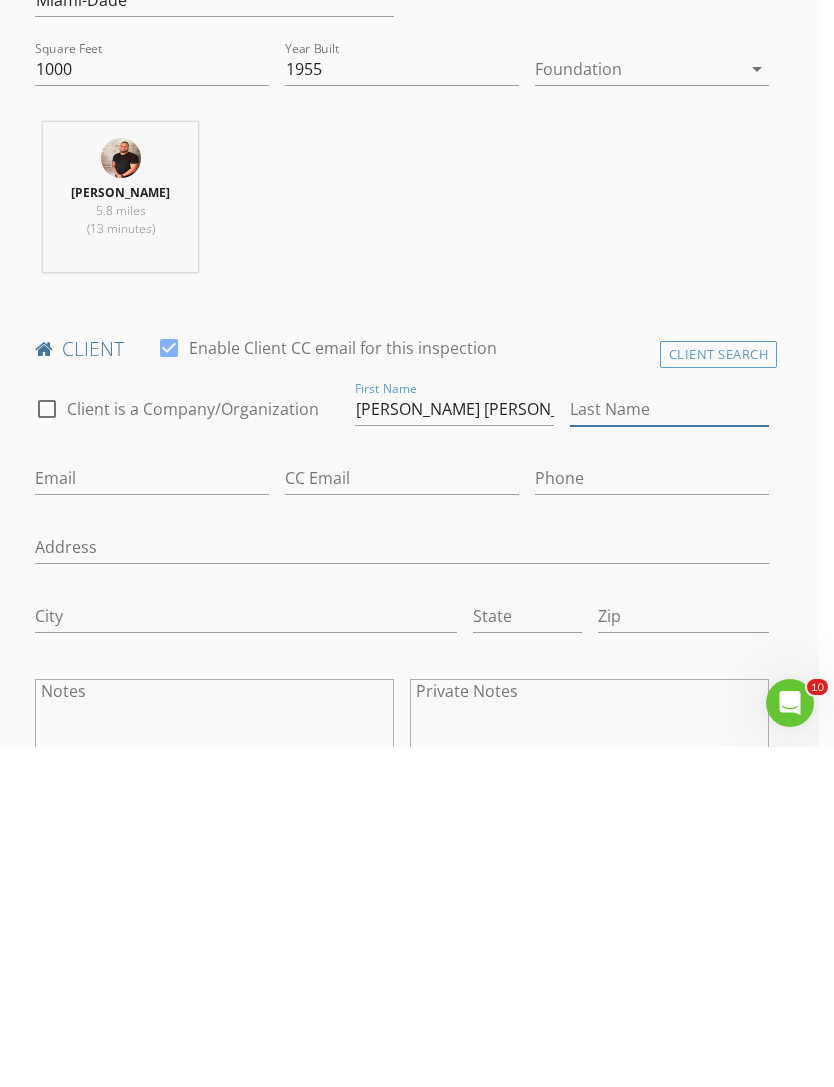click on "Last Name" at bounding box center [669, 749] 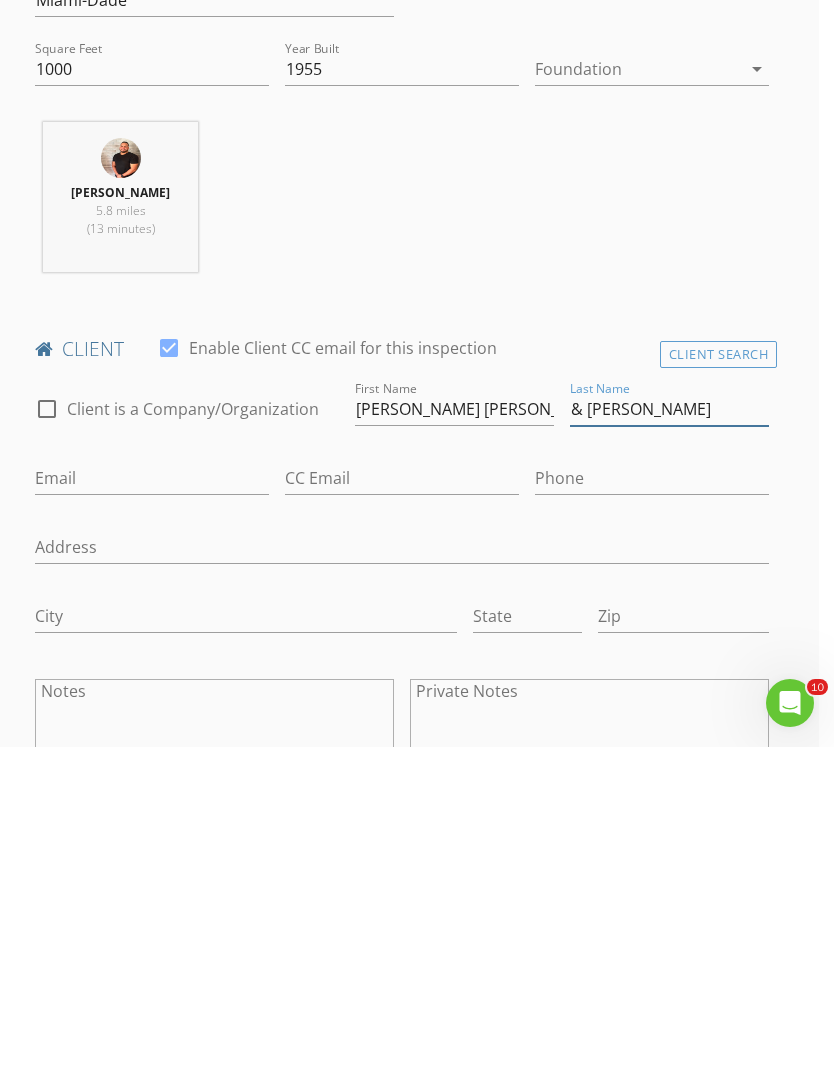type on "& Yessica Delgado Rodriguez" 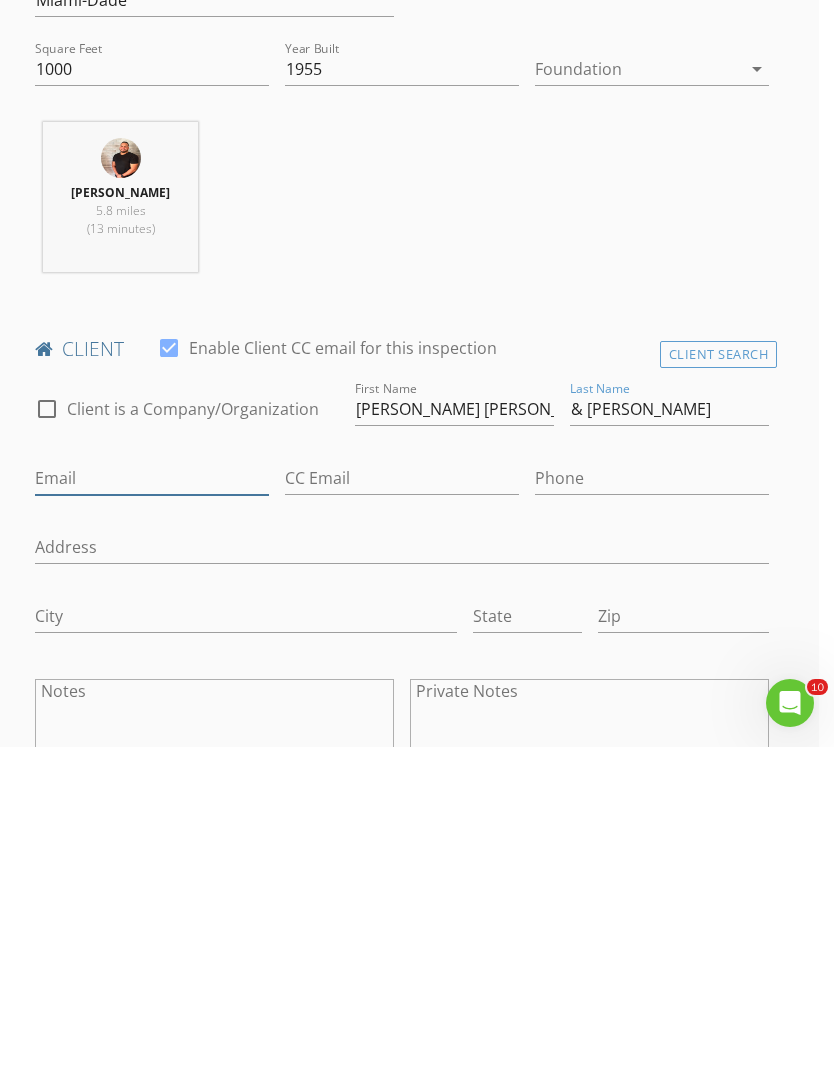 click on "Email" at bounding box center (152, 818) 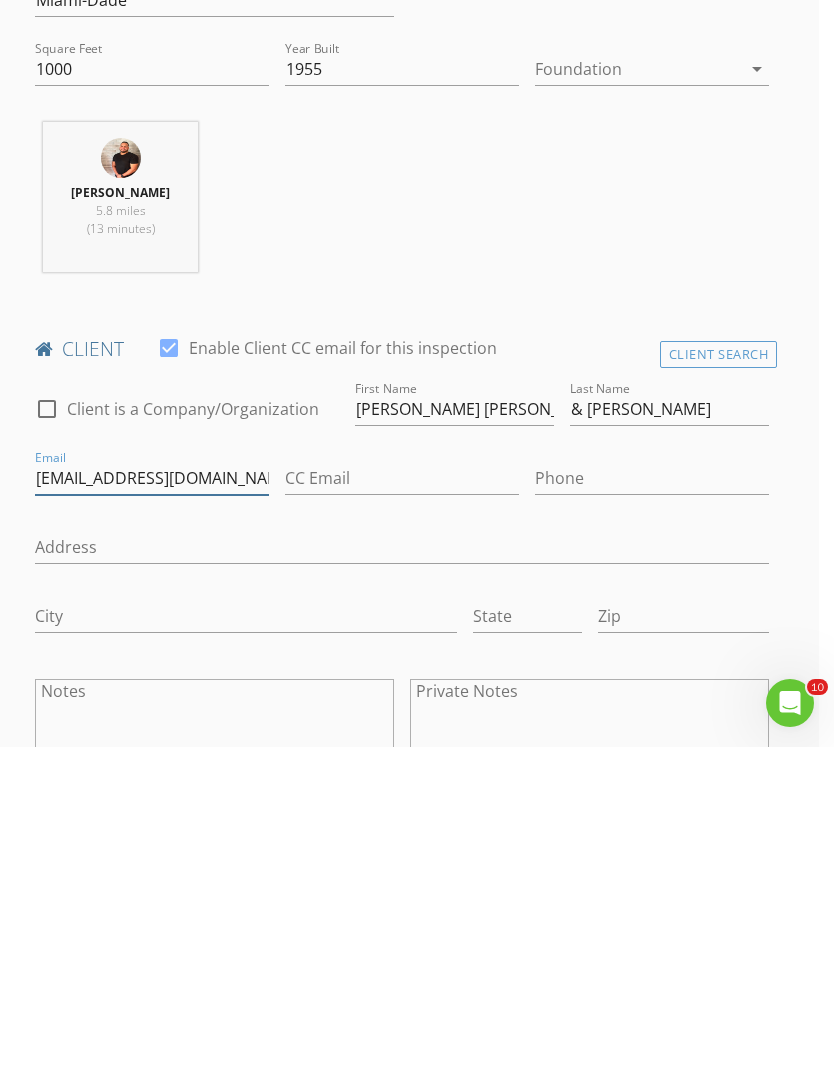 type on "yessicadelgado87@gmail.com" 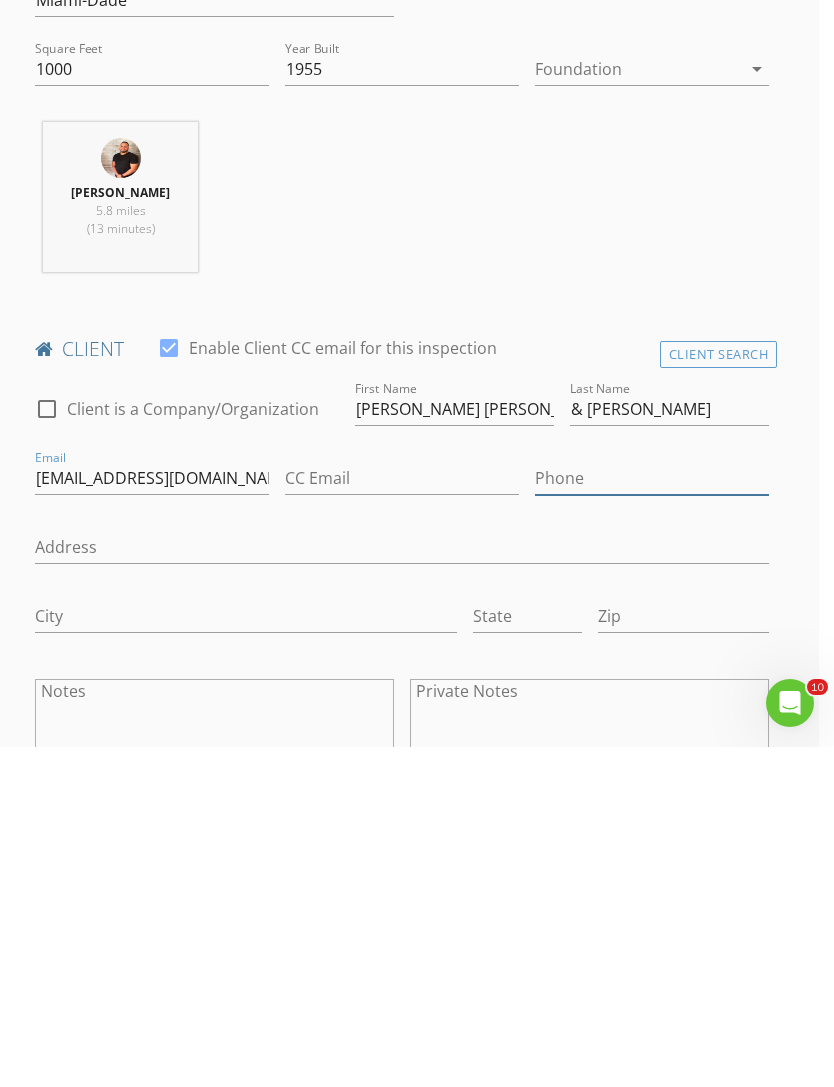 click on "Phone" at bounding box center [652, 818] 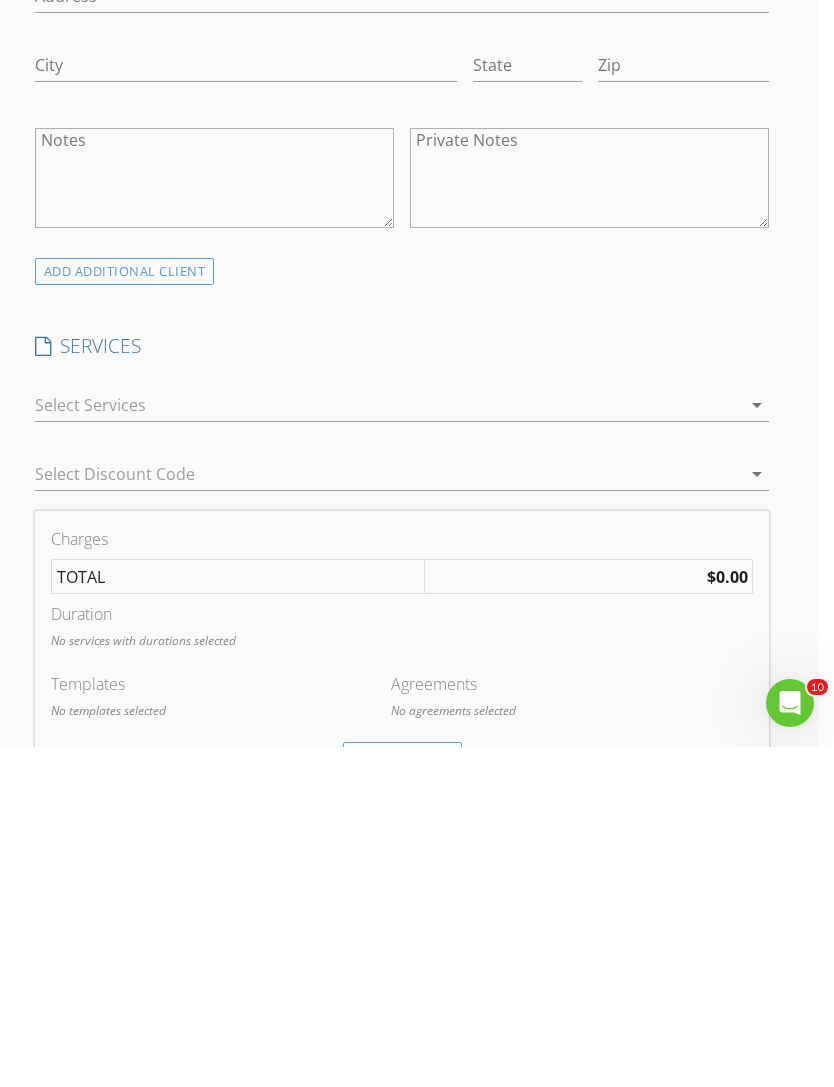 type on "786-616-5578" 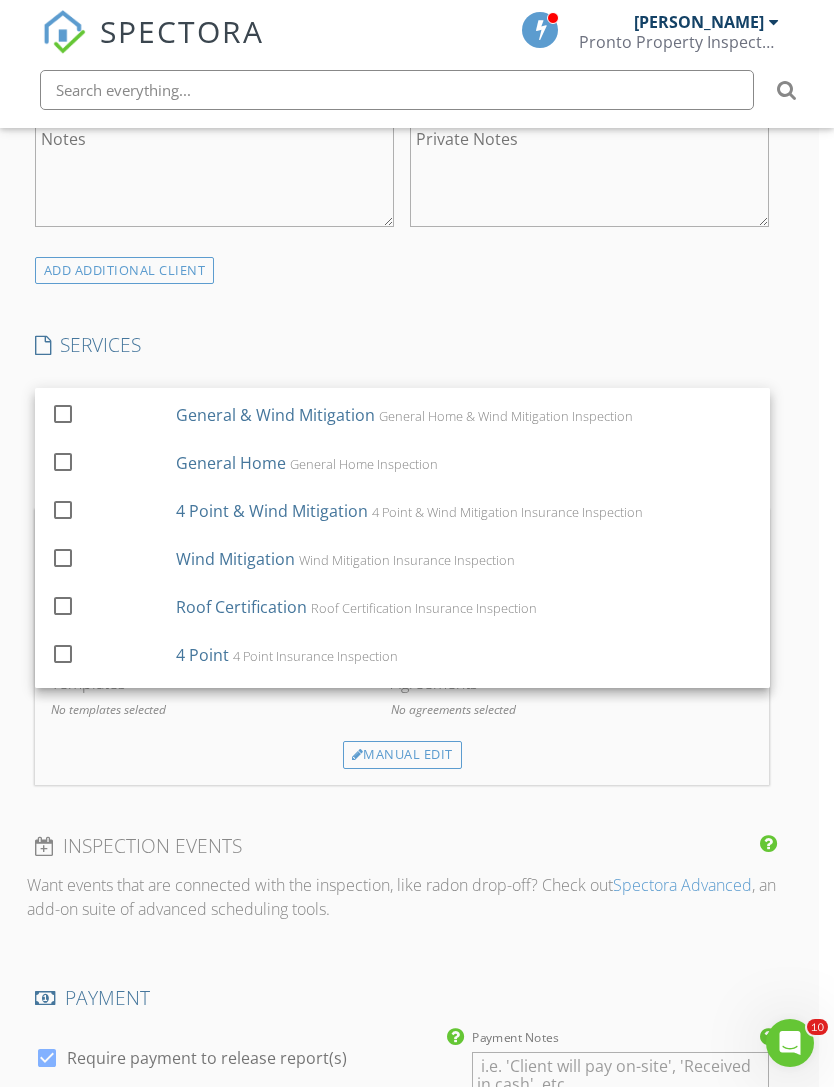 scroll, scrollTop: 136, scrollLeft: 0, axis: vertical 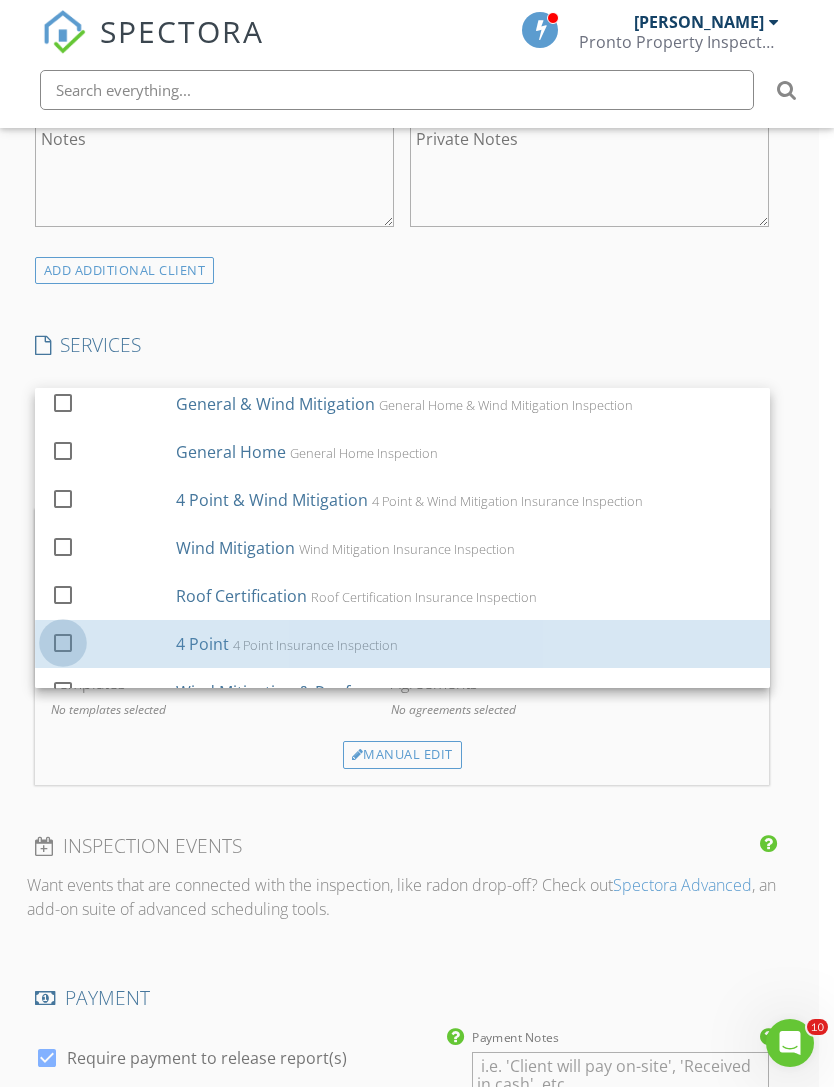 click at bounding box center (63, 642) 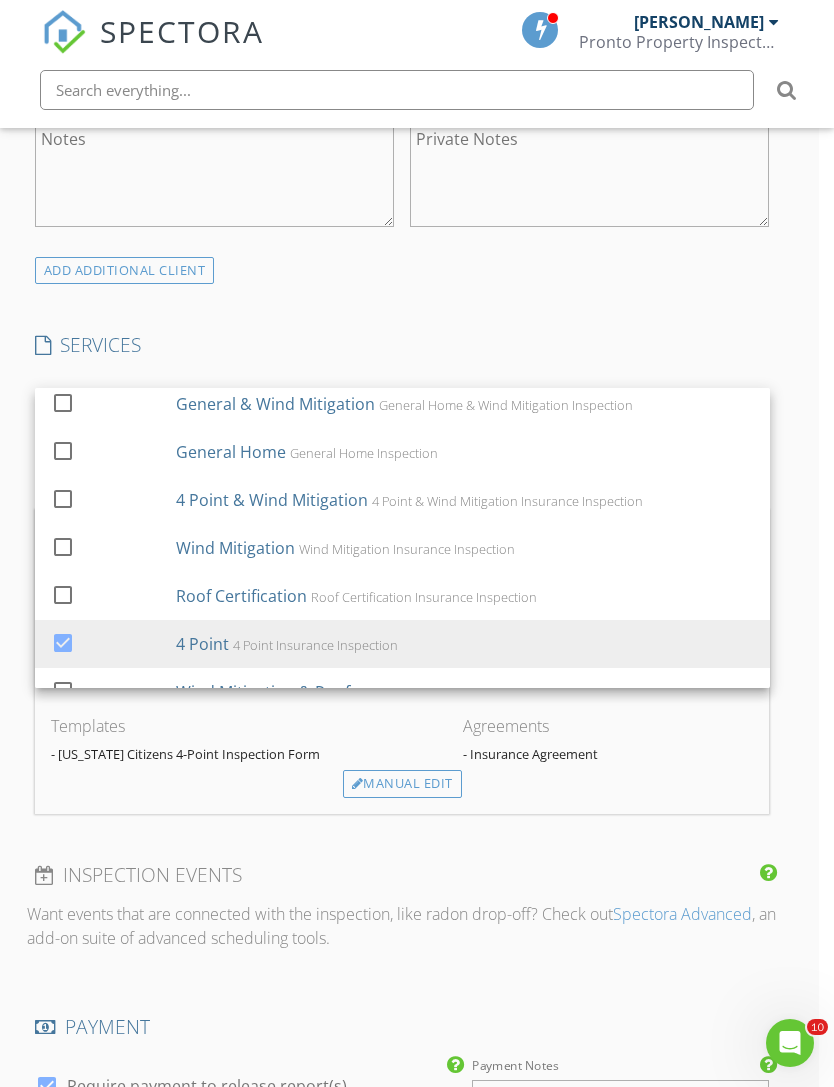 click on "New Inspection
Click here to use the New Order Form
INSPECTOR(S)
check_box   Jean Carlos Espejo   PRIMARY   Jean Carlos Espejo arrow_drop_down   check_box_outline_blank Jean Carlos Espejo specifically requested
Date/Time
07/10/2025 9:30 AM
Location
Address Search       Address 6605 W 6th Ave   Unit   City Hialeah   State FL   Zip 33012   County Miami-Dade     Square Feet 1000   Year Built 1955   Foundation arrow_drop_down     Jean Carlos Espejo     5.8 miles     (13 minutes)
client
check_box Enable Client CC email for this inspection   Client Search     check_box_outline_blank Client is a Company/Organization     First Name Michael Rivero Plasencia   Last Name & Yessica Delgado Rodriguez   Email yessicadelgado87@gmail.com   CC Email   Phone 786-616-5578   Address   City   State   Zip       Notes   Private Notes          check_box_outline_blank" at bounding box center [402, 535] 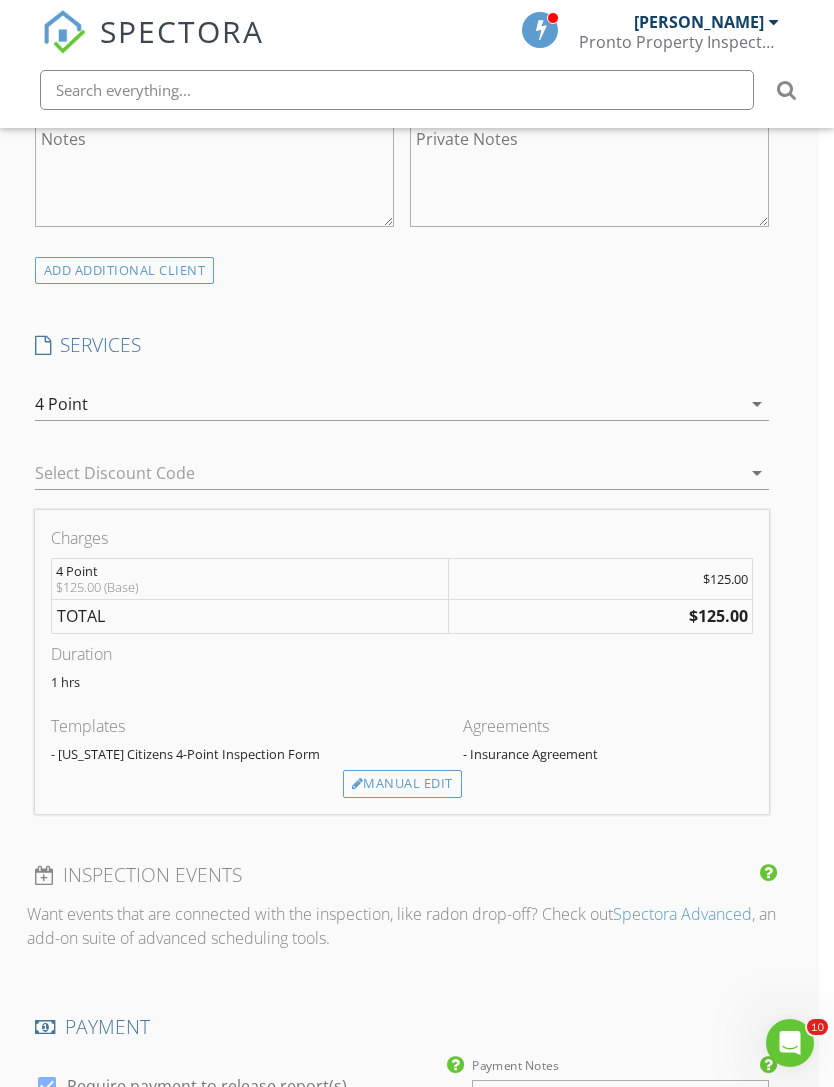 click on "Manual Edit" at bounding box center [402, 784] 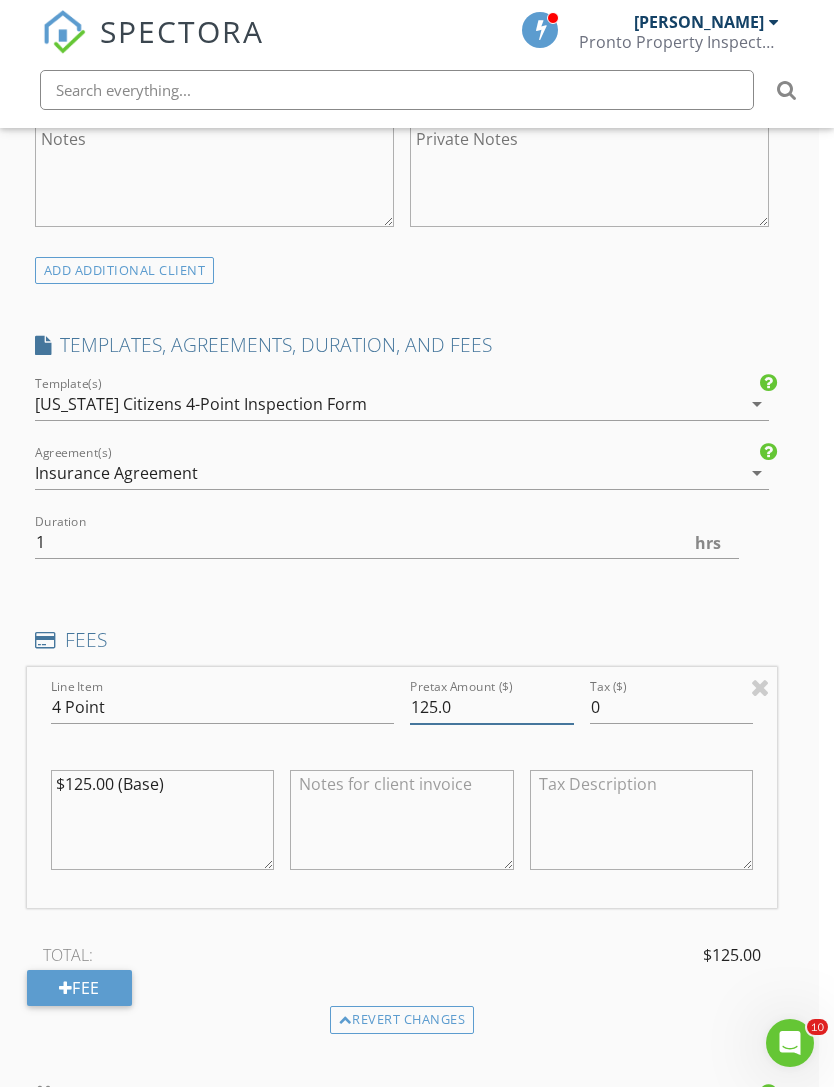 click on "125.0" at bounding box center [492, 707] 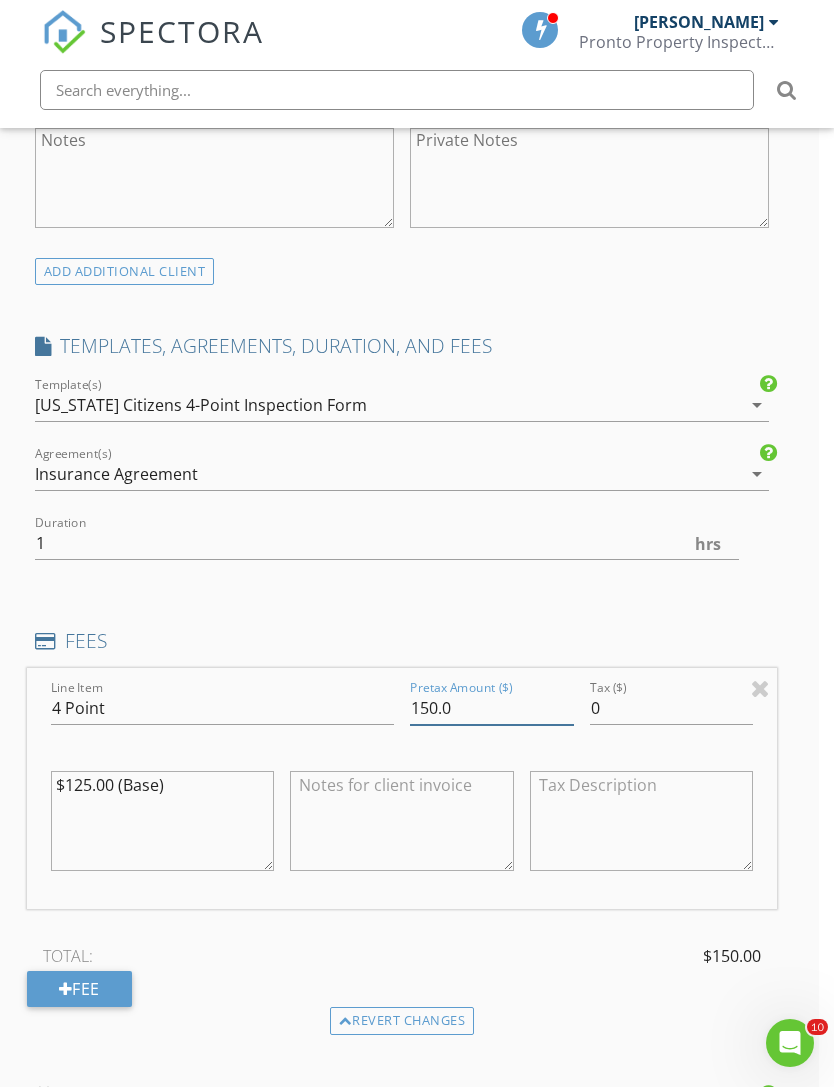 click on "150.0" at bounding box center (492, 708) 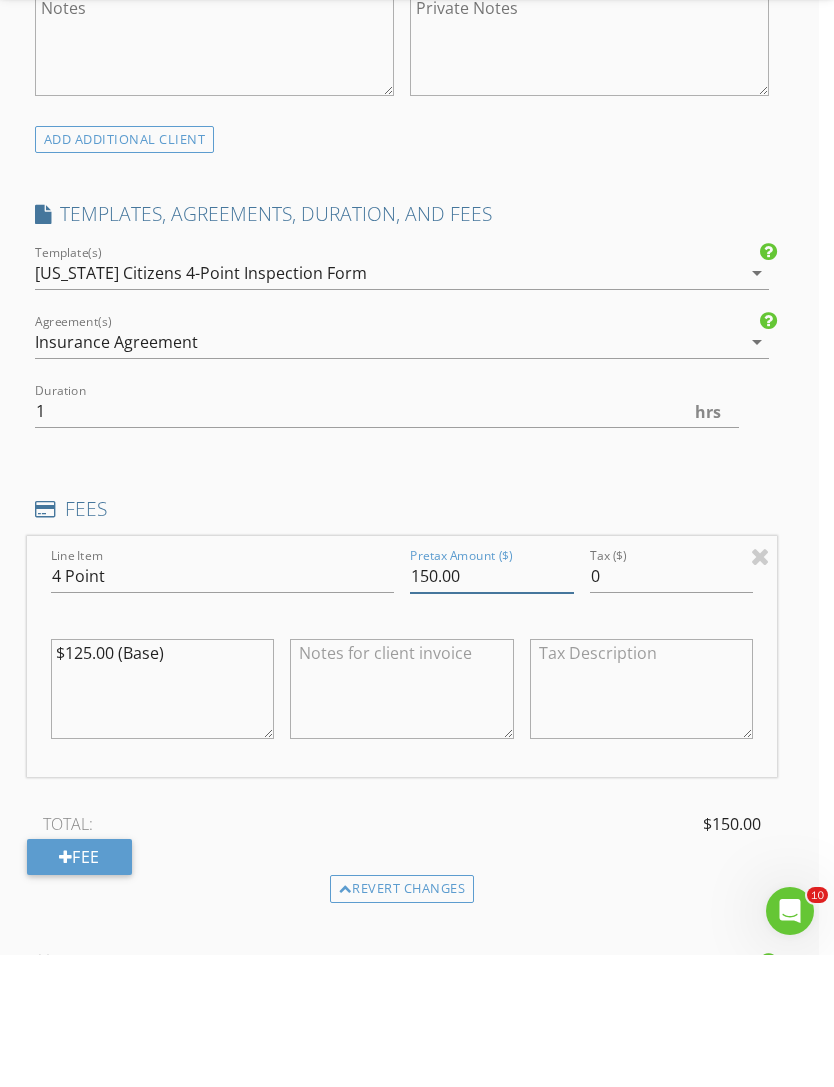 type on "150.00" 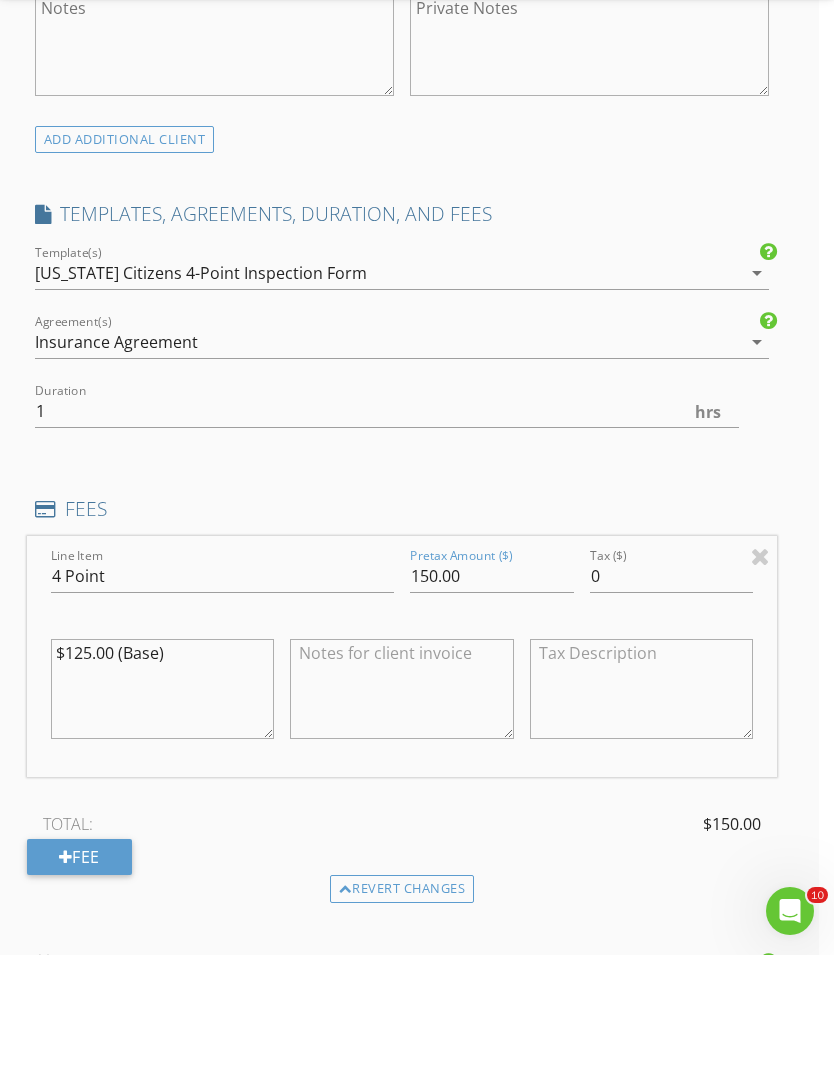 click on "$125.00 (Base)" at bounding box center (163, 821) 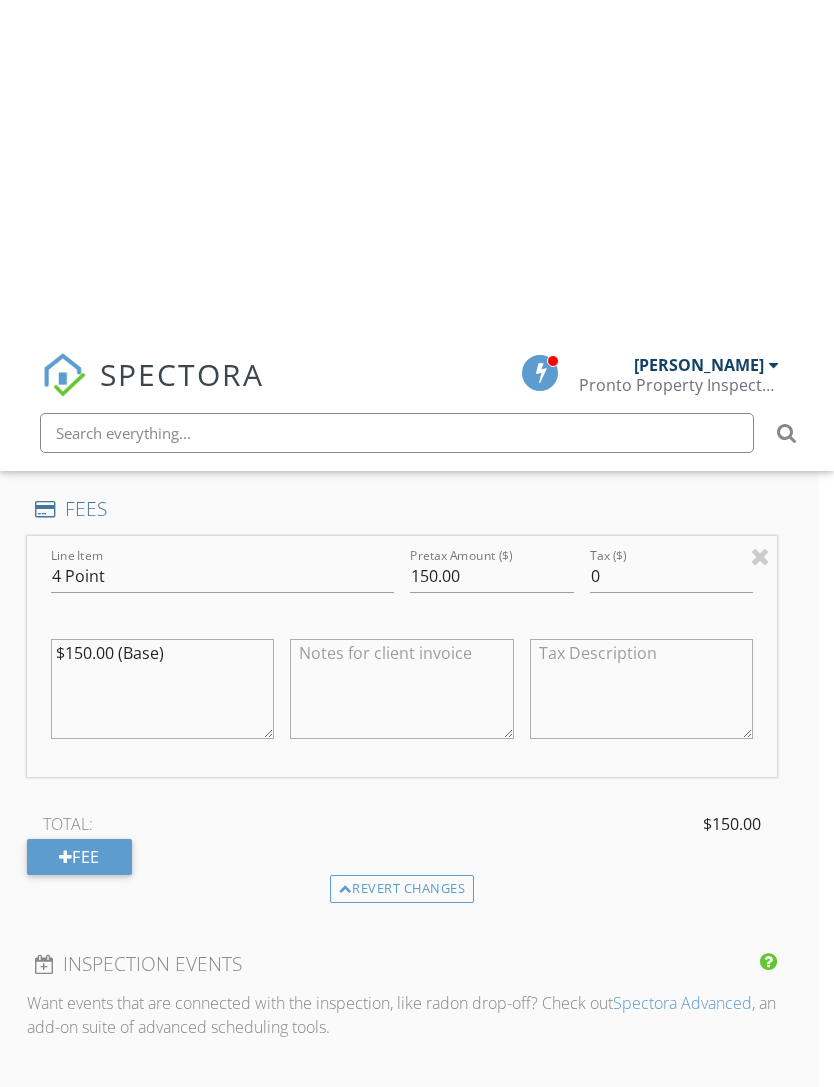 scroll, scrollTop: 2051, scrollLeft: 15, axis: both 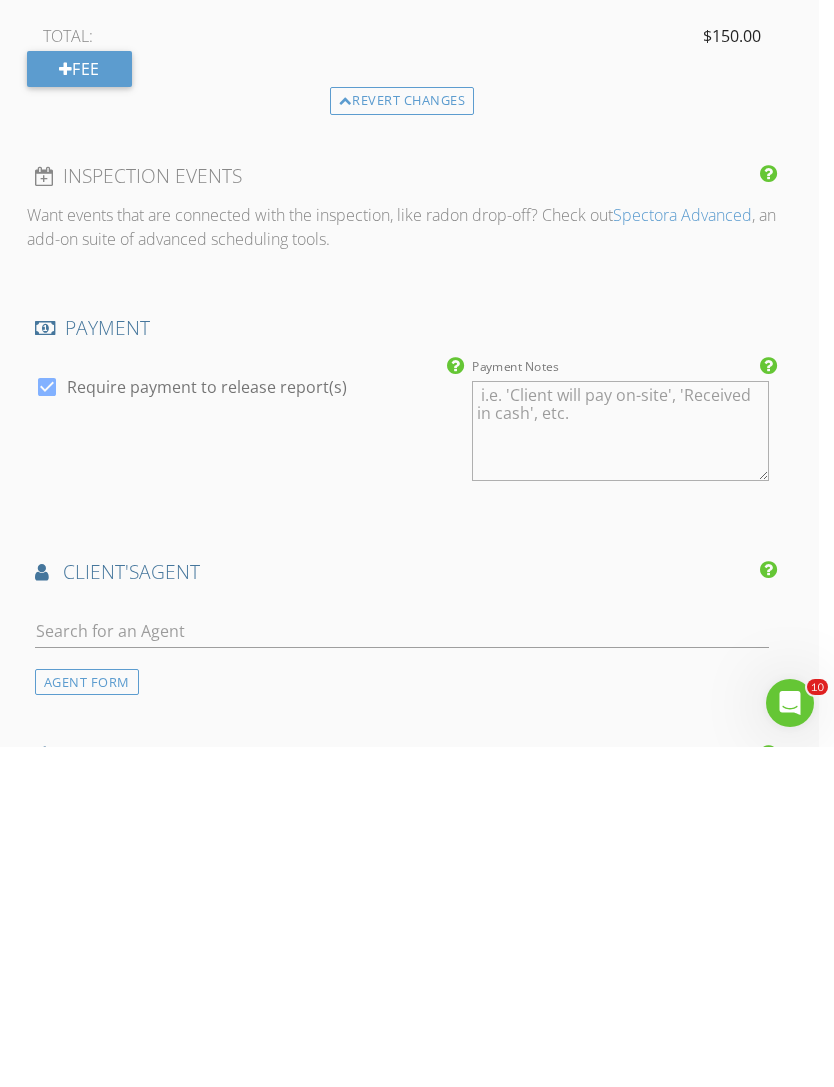 type on "$150.00 (Base)" 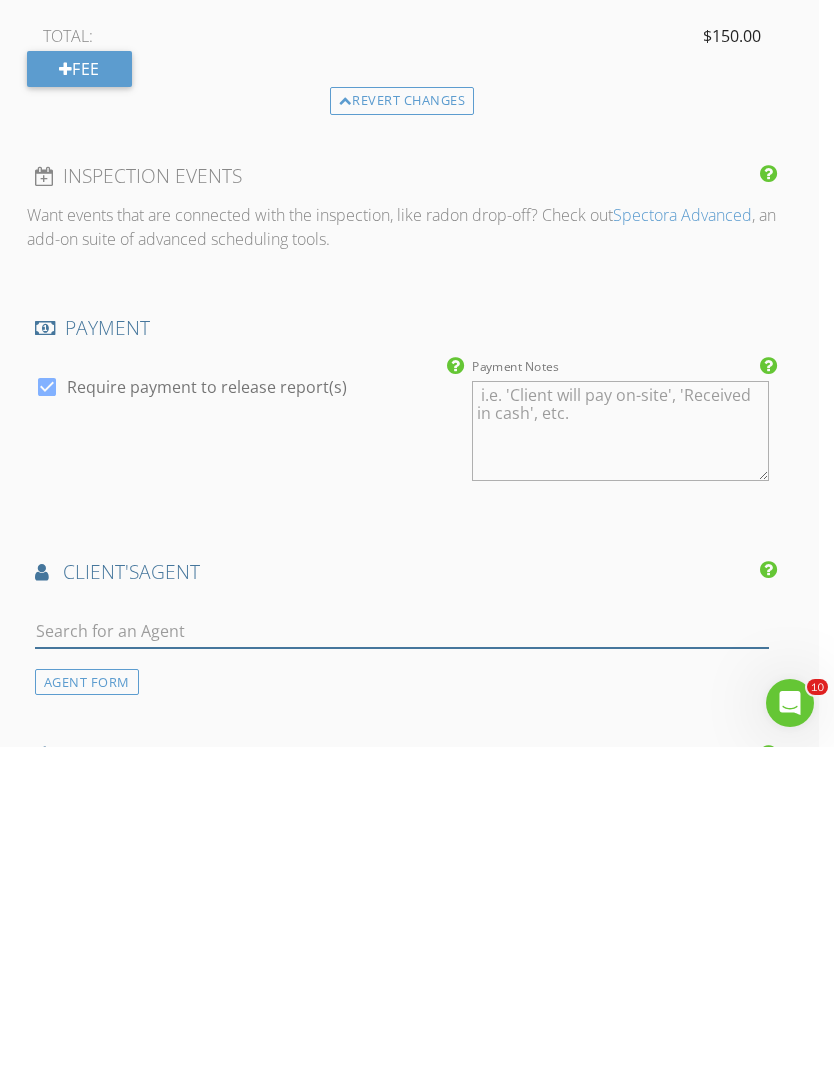 click at bounding box center (402, 971) 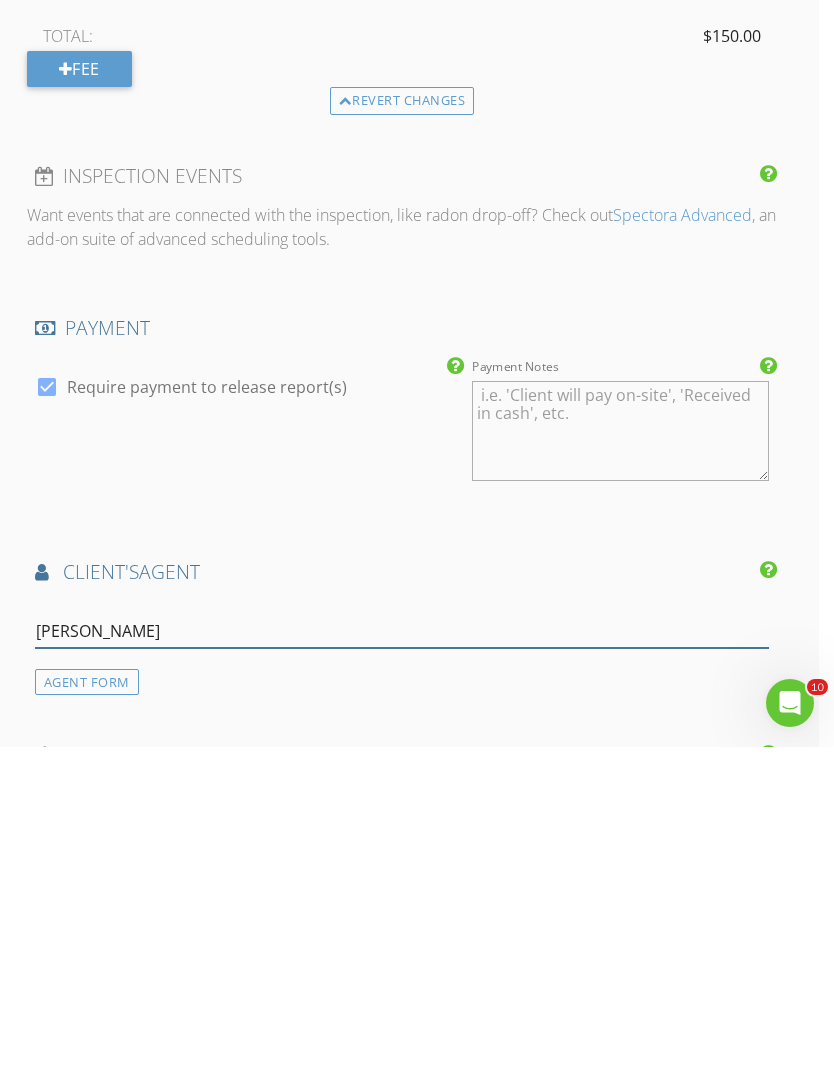 type on "West" 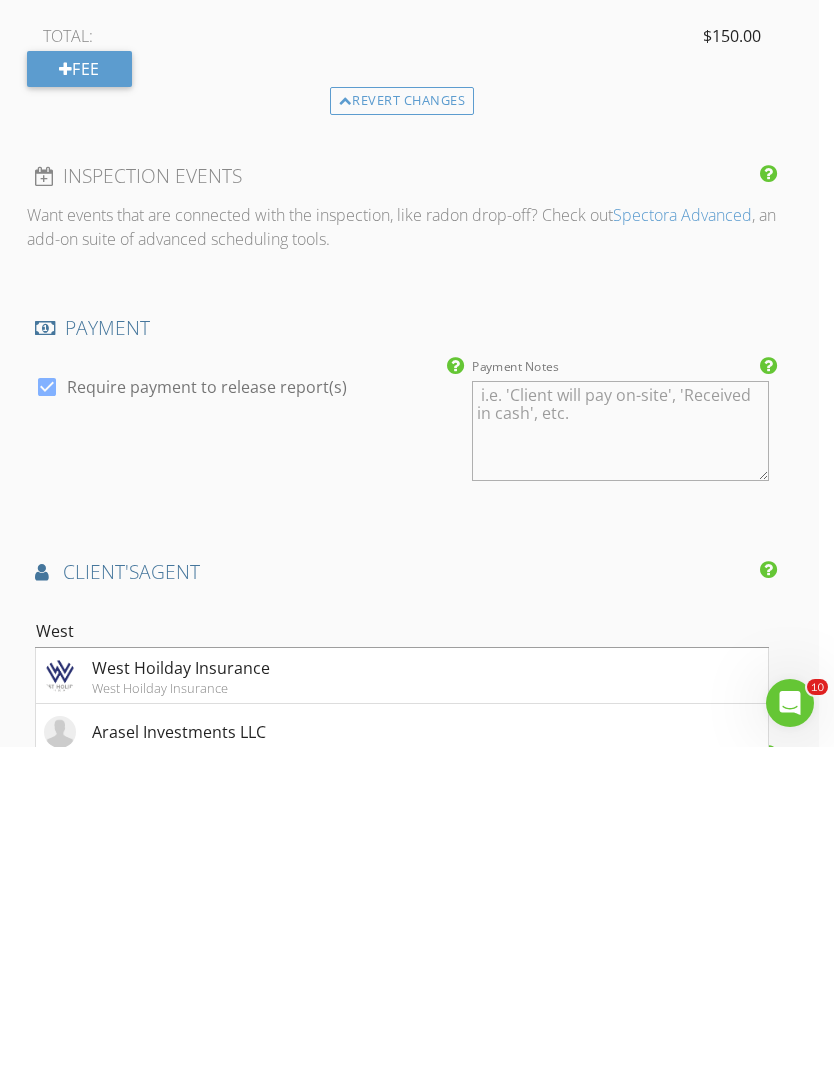 click on "West Hoilday Insurance" at bounding box center (181, 1008) 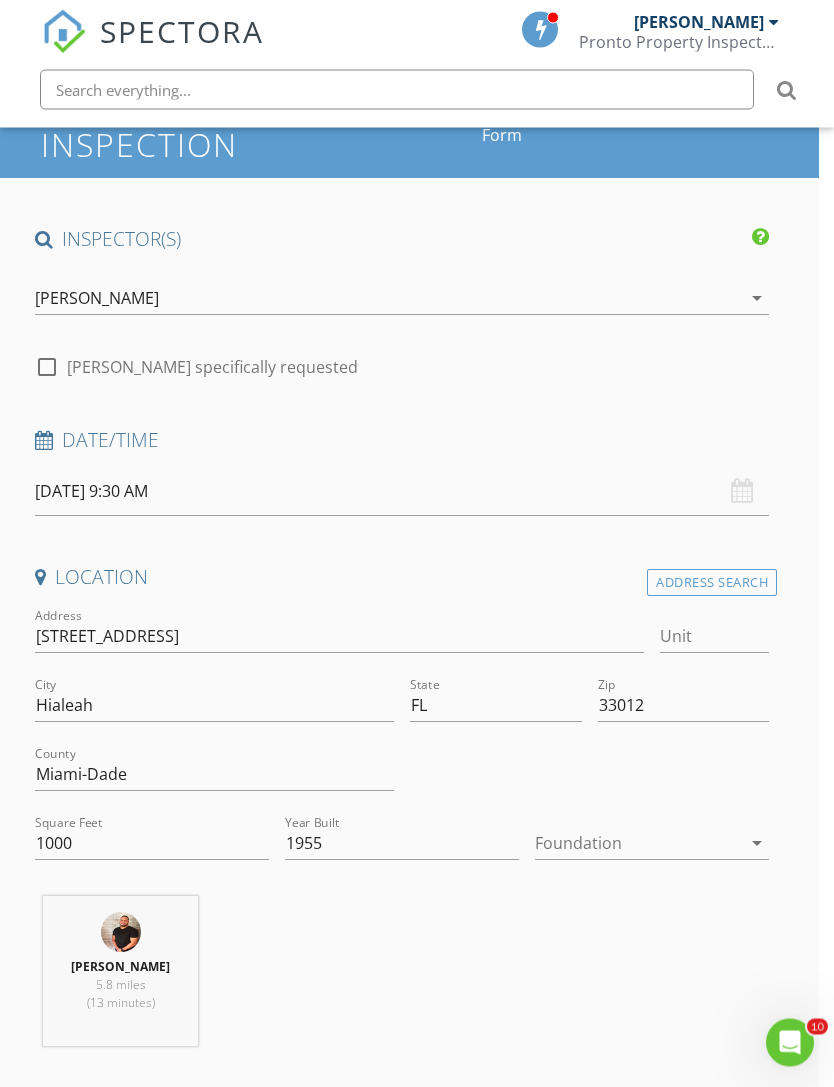 scroll, scrollTop: 99, scrollLeft: 15, axis: both 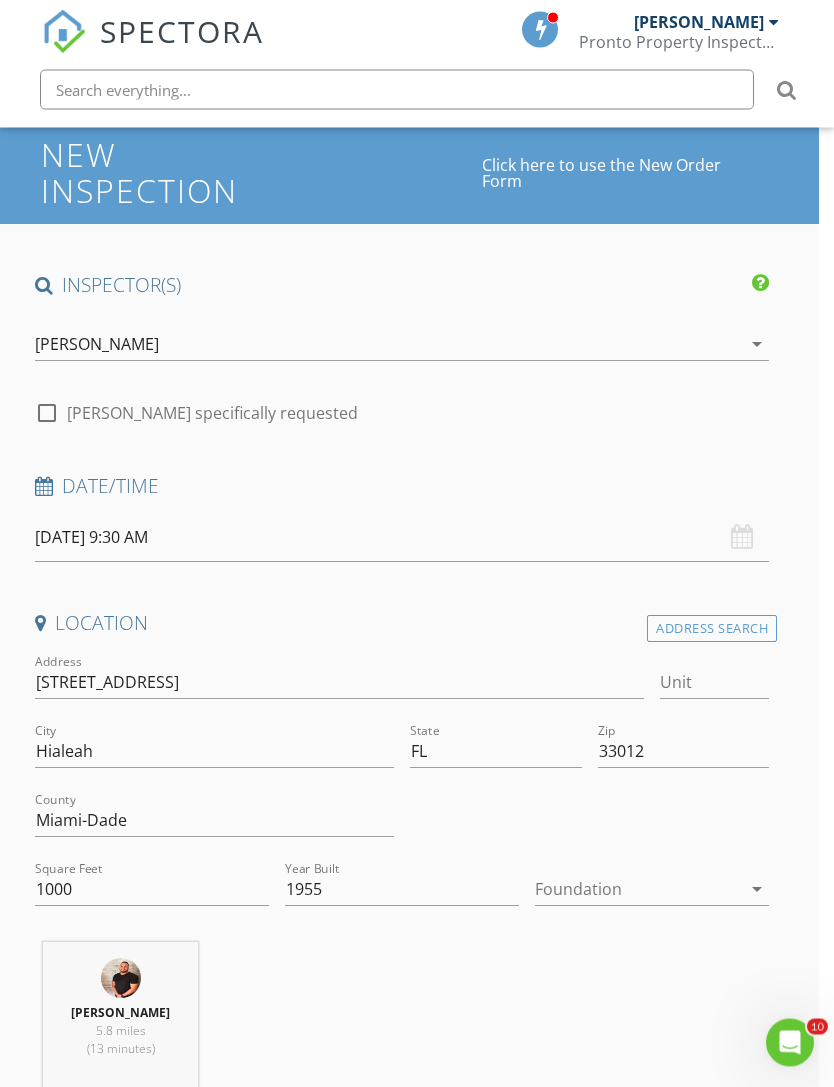 click on "07/10/2025 9:30 AM" at bounding box center [402, 538] 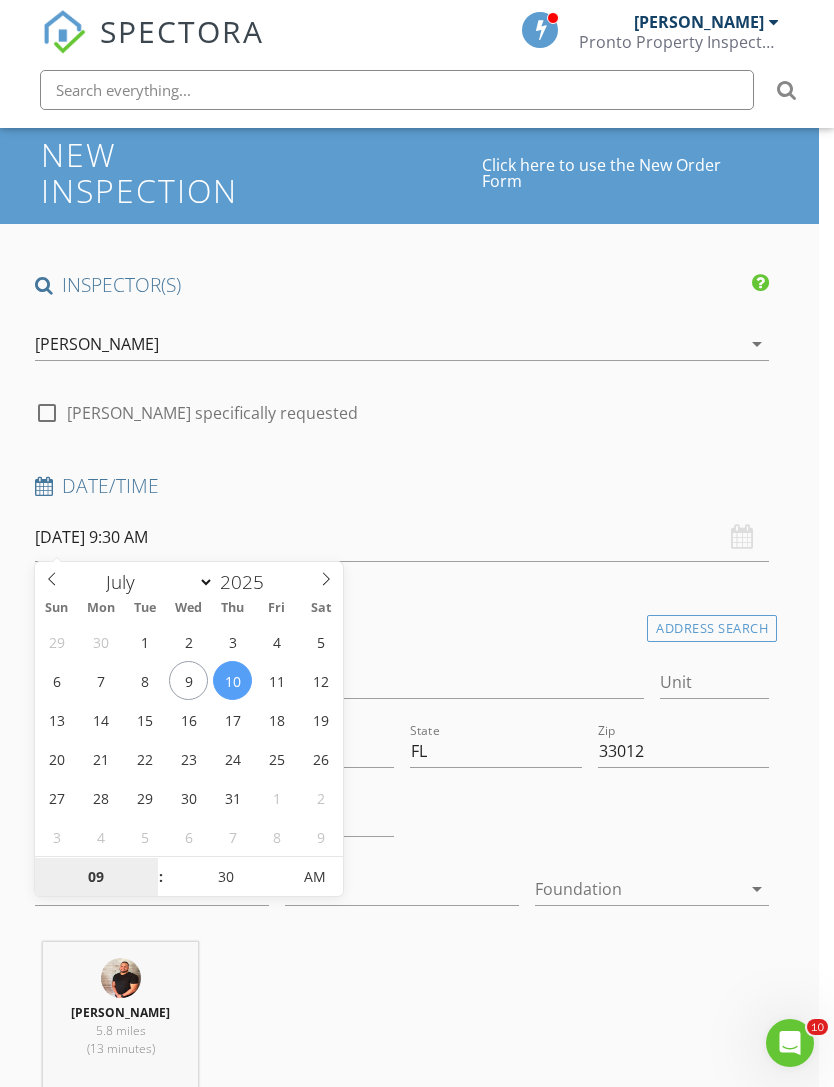 scroll, scrollTop: 264, scrollLeft: 0, axis: vertical 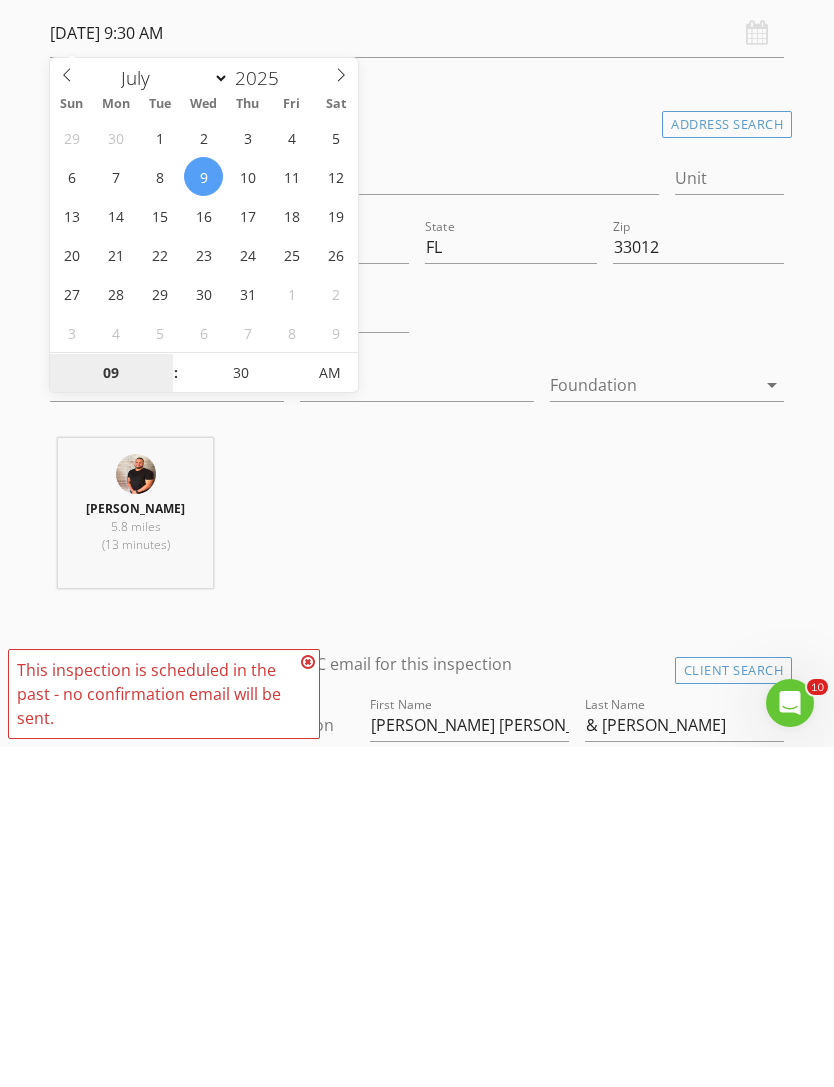 type on "07/10/2025 9:30 AM" 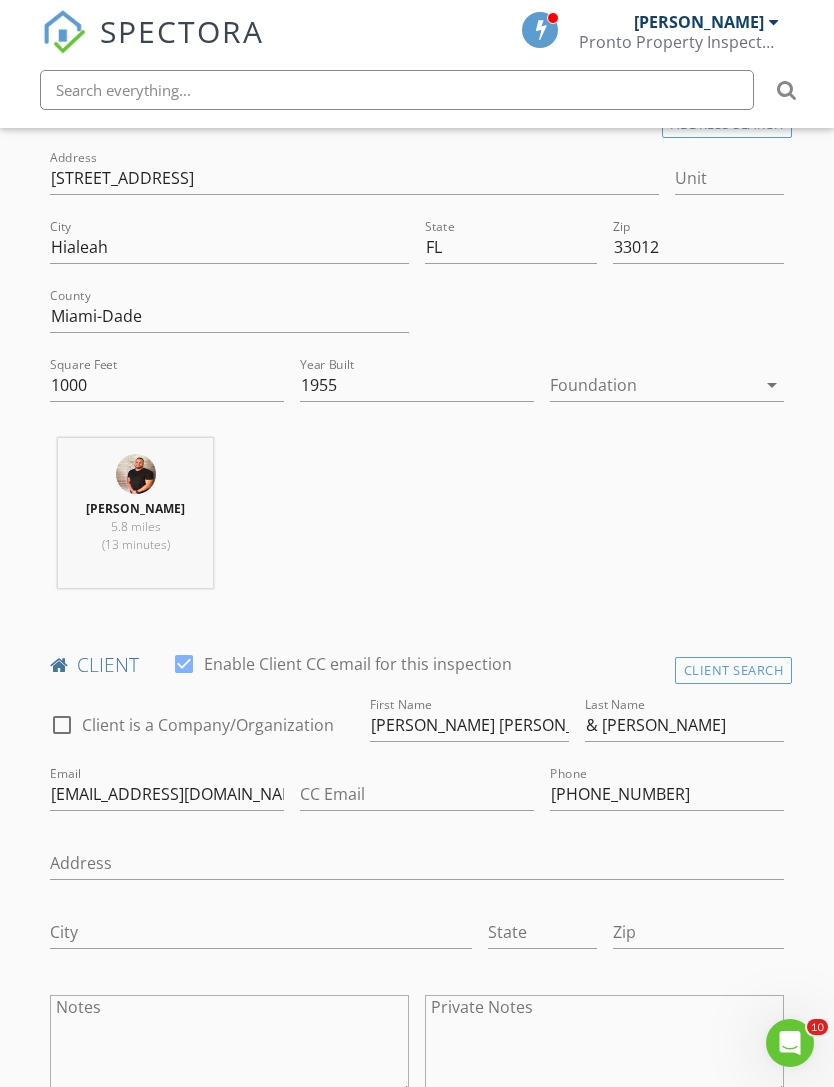 click on "New Inspection
Click here to use the New Order Form
INSPECTOR(S)
check_box   Jean Carlos Espejo   PRIMARY   Jean Carlos Espejo arrow_drop_down   check_box_outline_blank Jean Carlos Espejo specifically requested
Date/Time
07/10/2025 9:30 AM
Location
Address Search       Address 6605 W 6th Ave   Unit   City Hialeah   State FL   Zip 33012   County Miami-Dade     Square Feet 1000   Year Built 1955   Foundation arrow_drop_down     Jean Carlos Espejo     5.8 miles     (13 minutes)
client
check_box Enable Client CC email for this inspection   Client Search     check_box_outline_blank Client is a Company/Organization     First Name Michael Rivero Plasencia   Last Name & Yessica Delgado Rodriguez   Email yessicadelgado87@gmail.com   CC Email   Phone 786-616-5578   Address   City   State   Zip       Notes   Private Notes          check_box_outline_blank" at bounding box center [417, 1775] 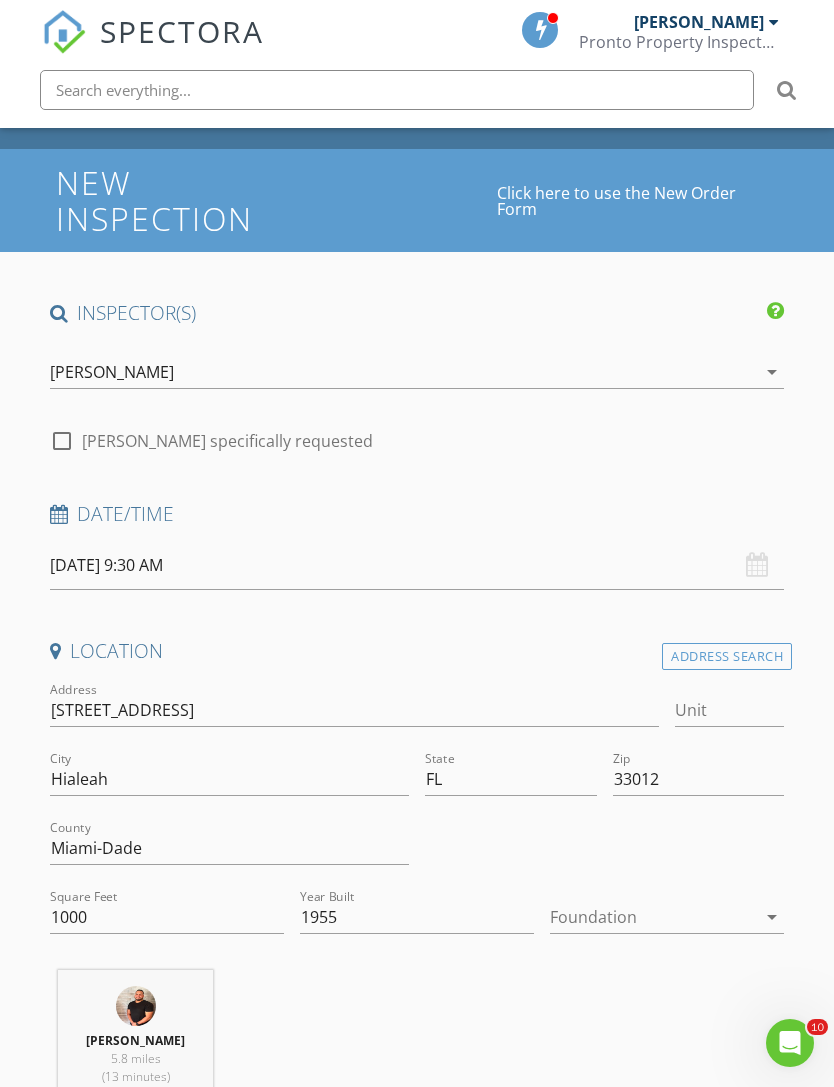 scroll, scrollTop: 46, scrollLeft: 0, axis: vertical 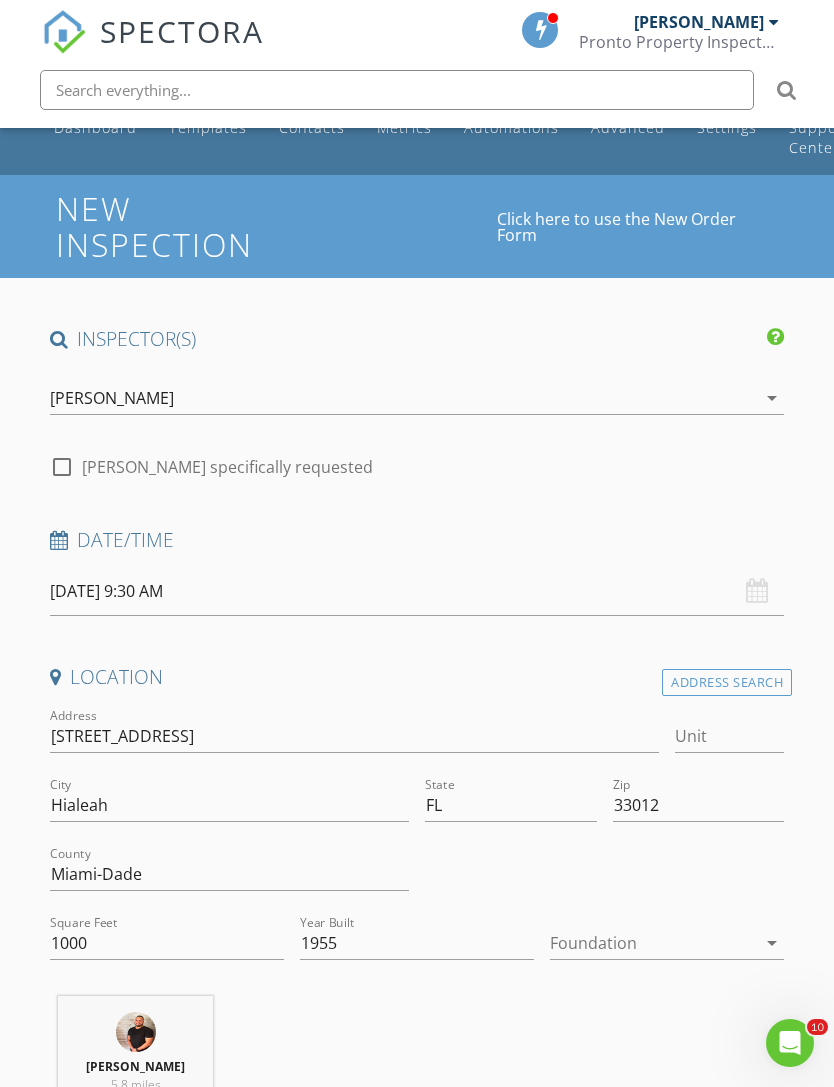 click on "07/10/2025 9:30 AM" at bounding box center (417, 591) 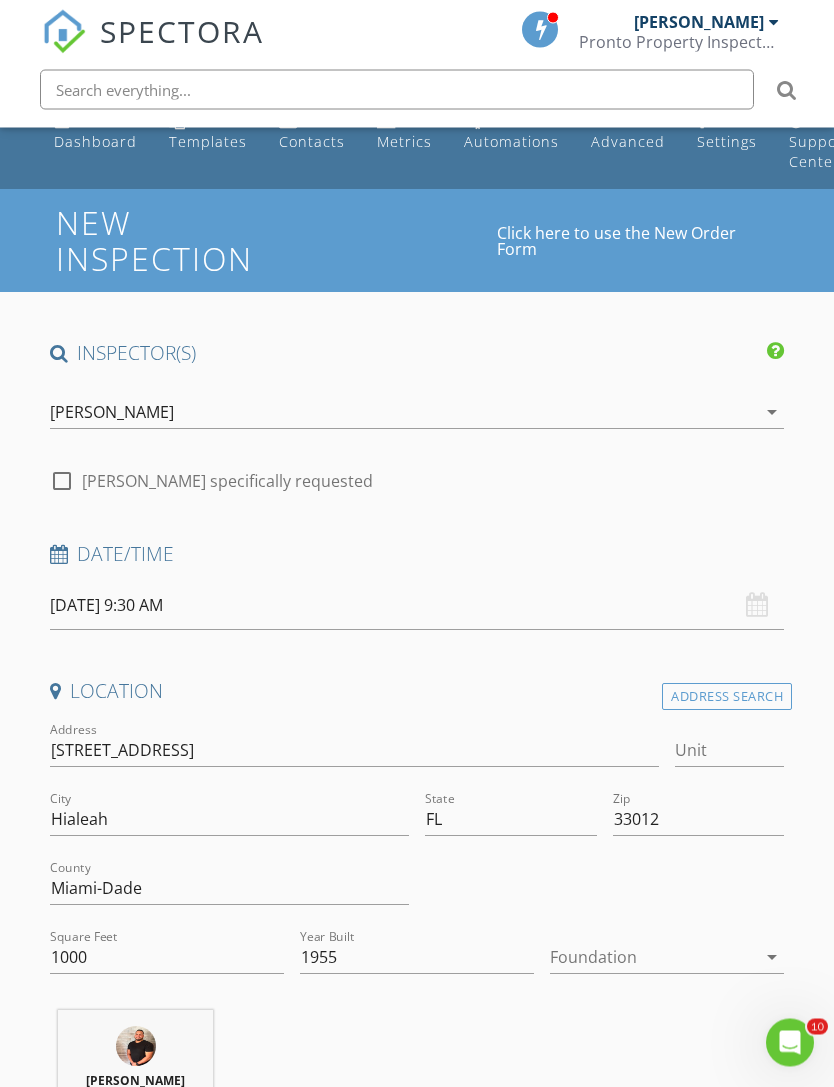 scroll, scrollTop: 0, scrollLeft: 0, axis: both 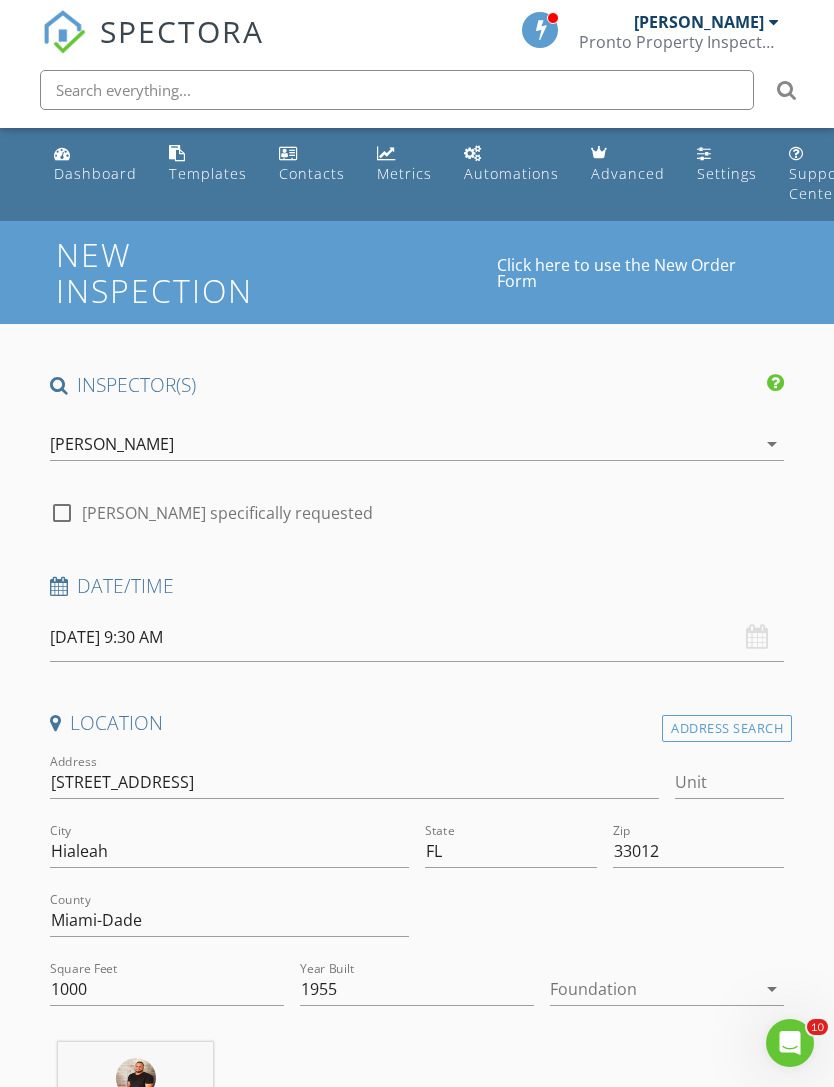 click on "07/10/2025 9:30 AM" at bounding box center (417, 637) 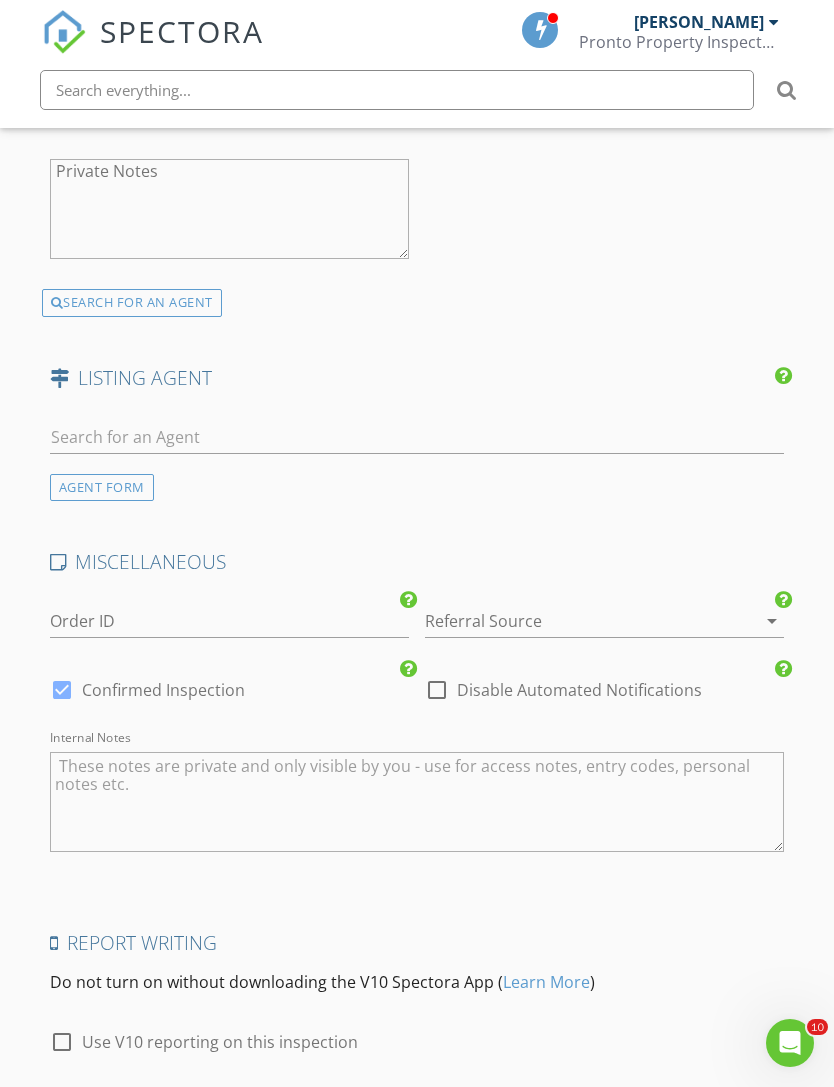 scroll, scrollTop: 3377, scrollLeft: 0, axis: vertical 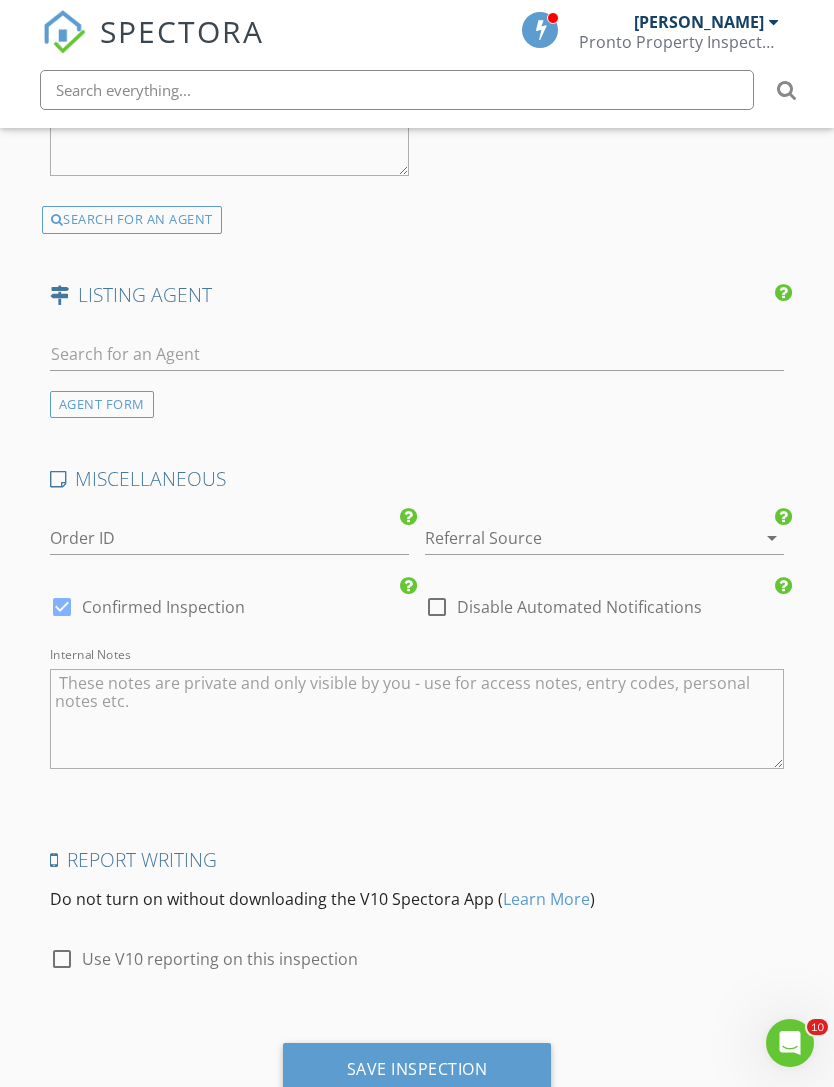 click on "Save Inspection" at bounding box center [417, 1069] 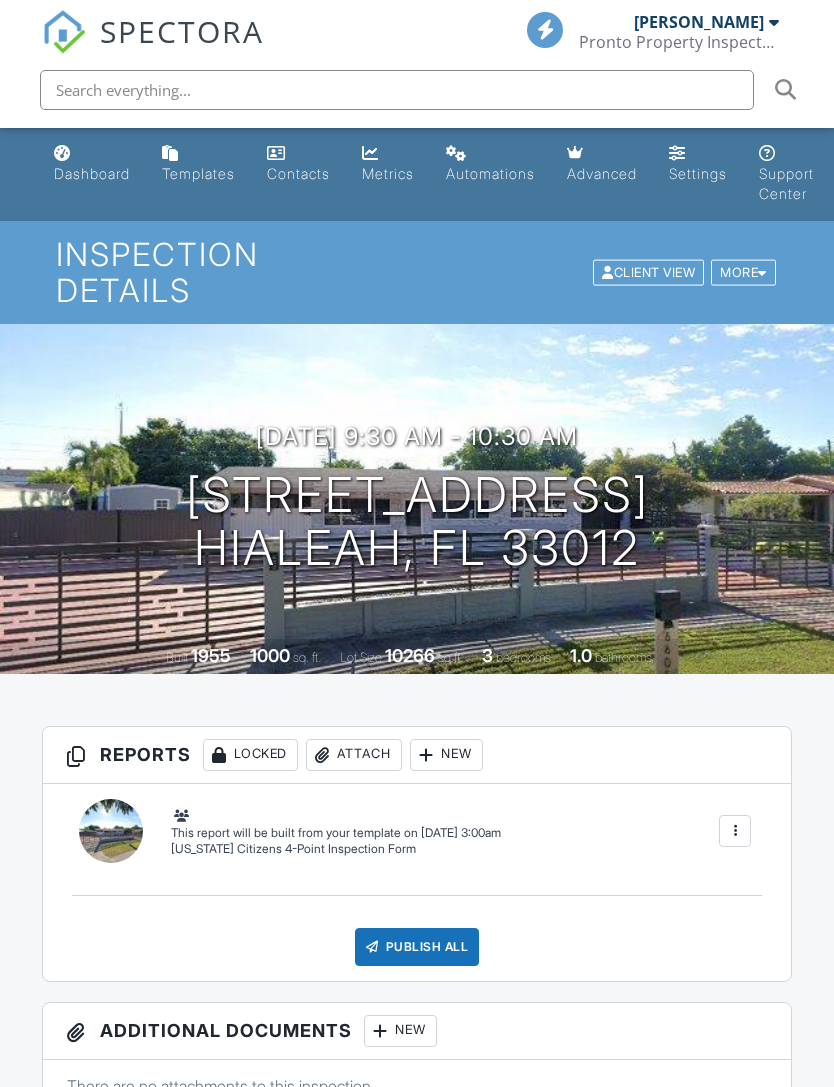 scroll, scrollTop: 0, scrollLeft: 0, axis: both 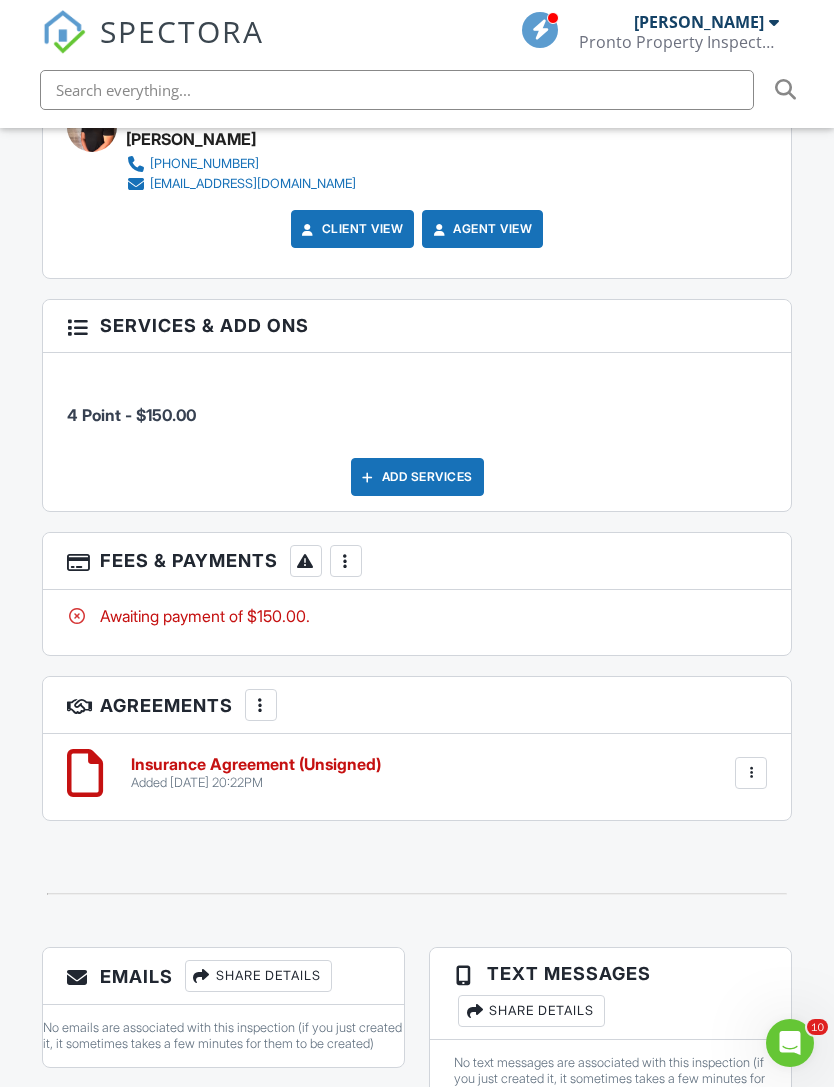 click on "Insurance Agreement
(Unsigned)" at bounding box center [256, 765] 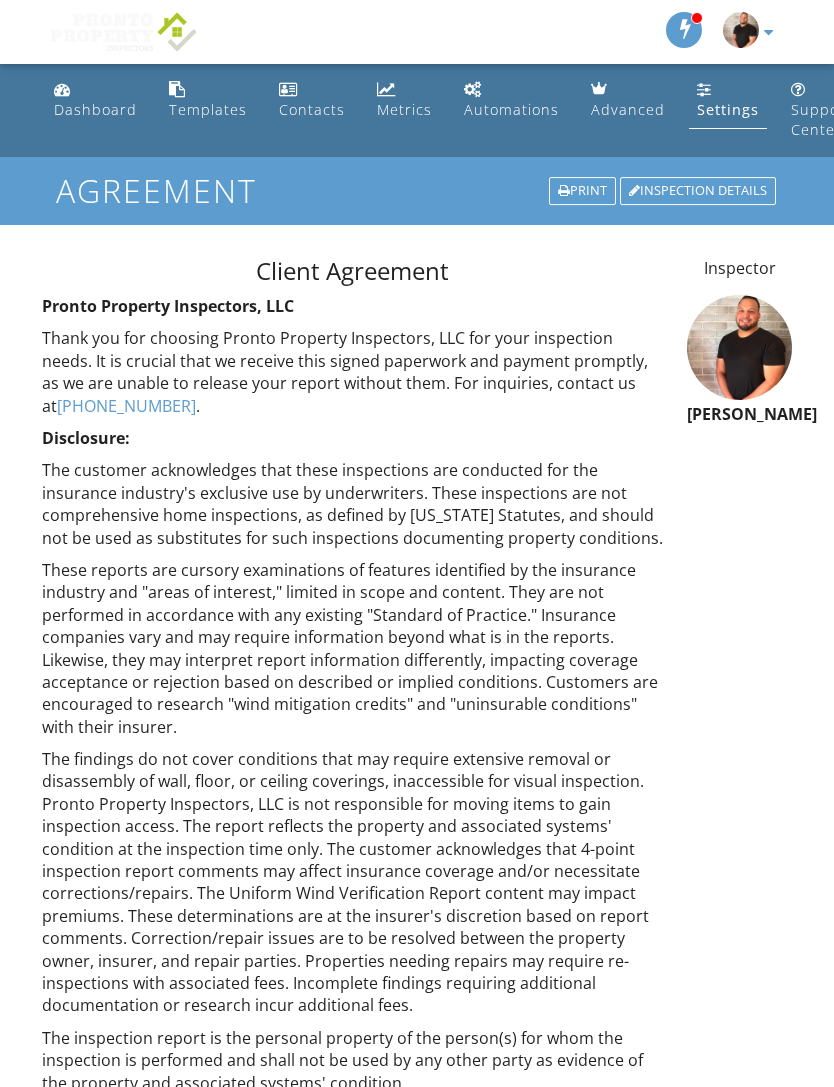 scroll, scrollTop: 0, scrollLeft: 0, axis: both 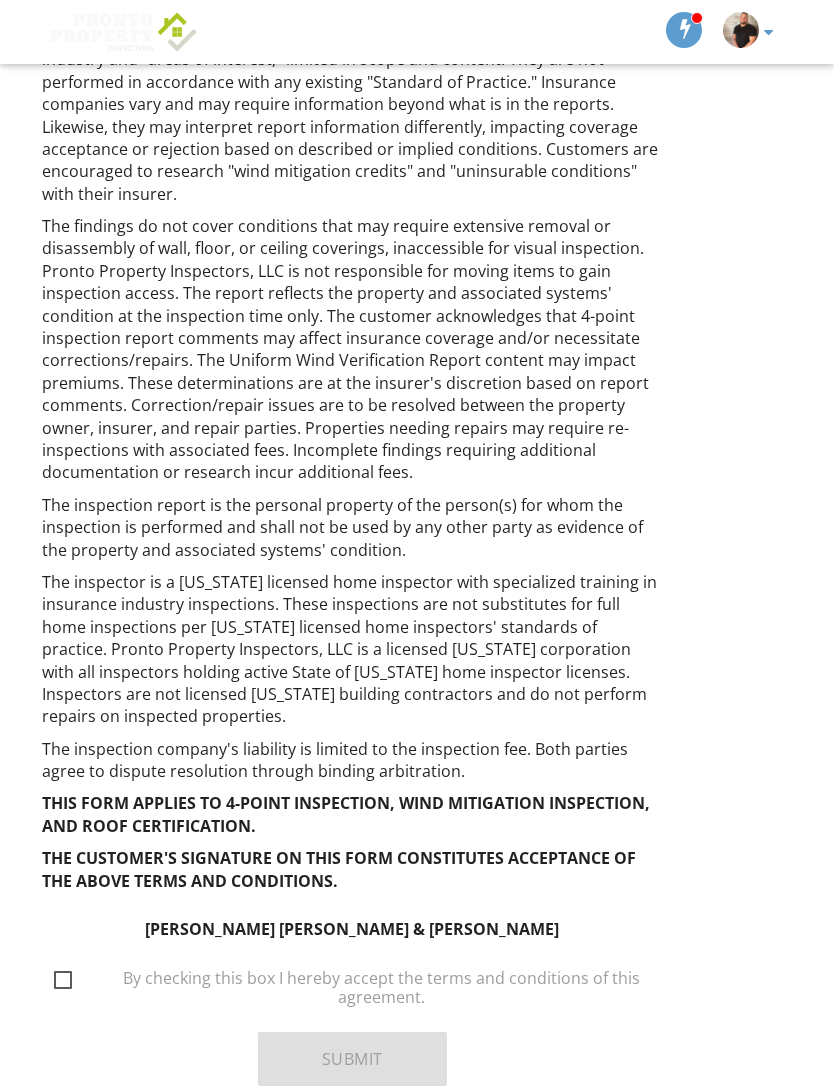 click on "By checking this box I hereby accept the terms and conditions of this agreement." at bounding box center [364, 981] 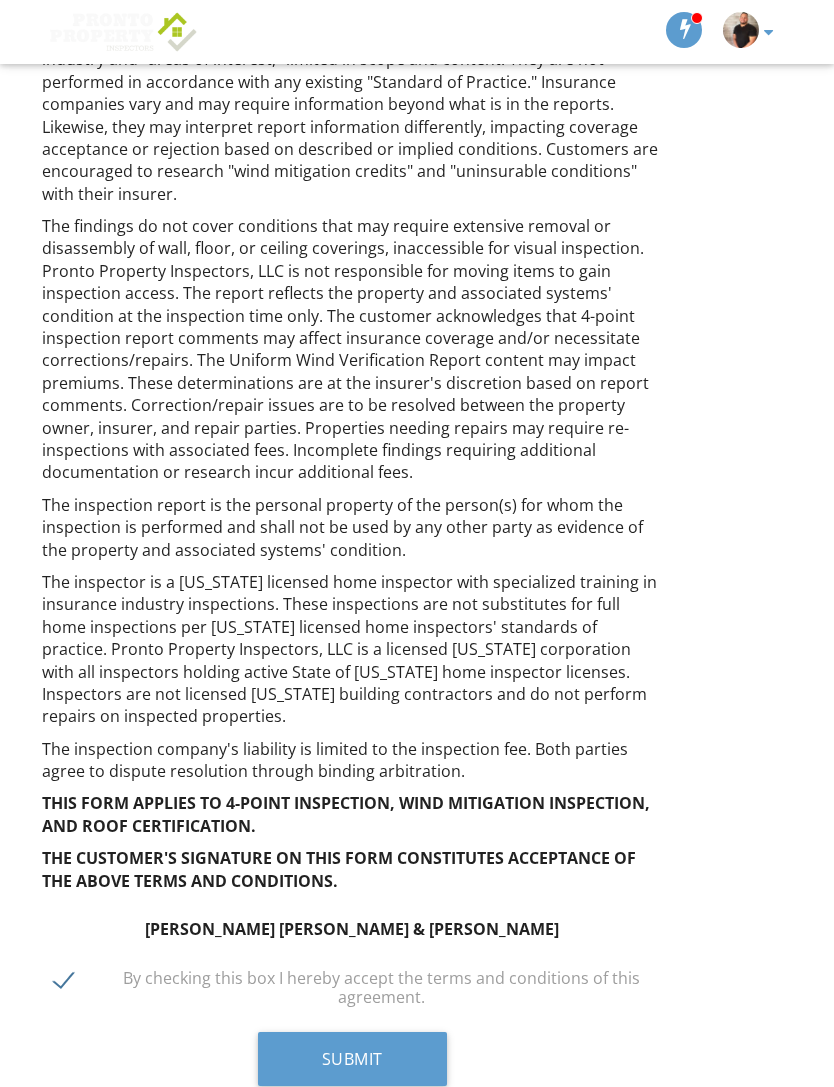 click on "Submit" at bounding box center (352, 1059) 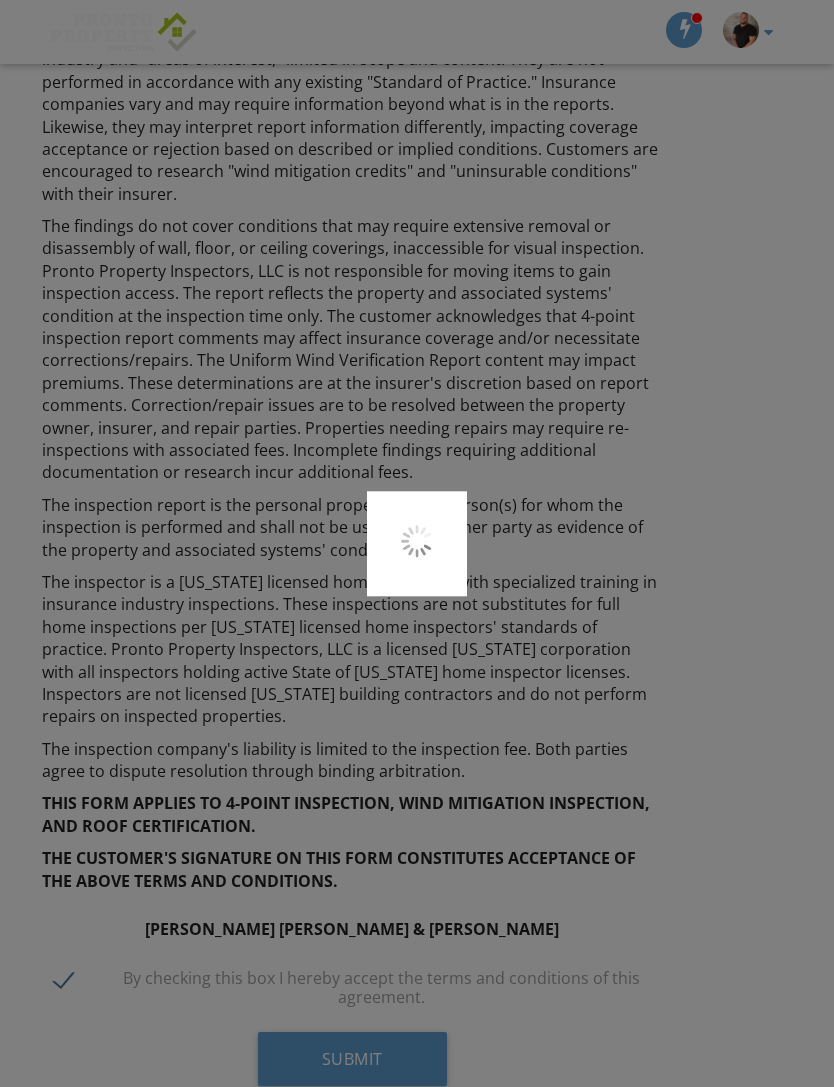 scroll, scrollTop: 597, scrollLeft: 0, axis: vertical 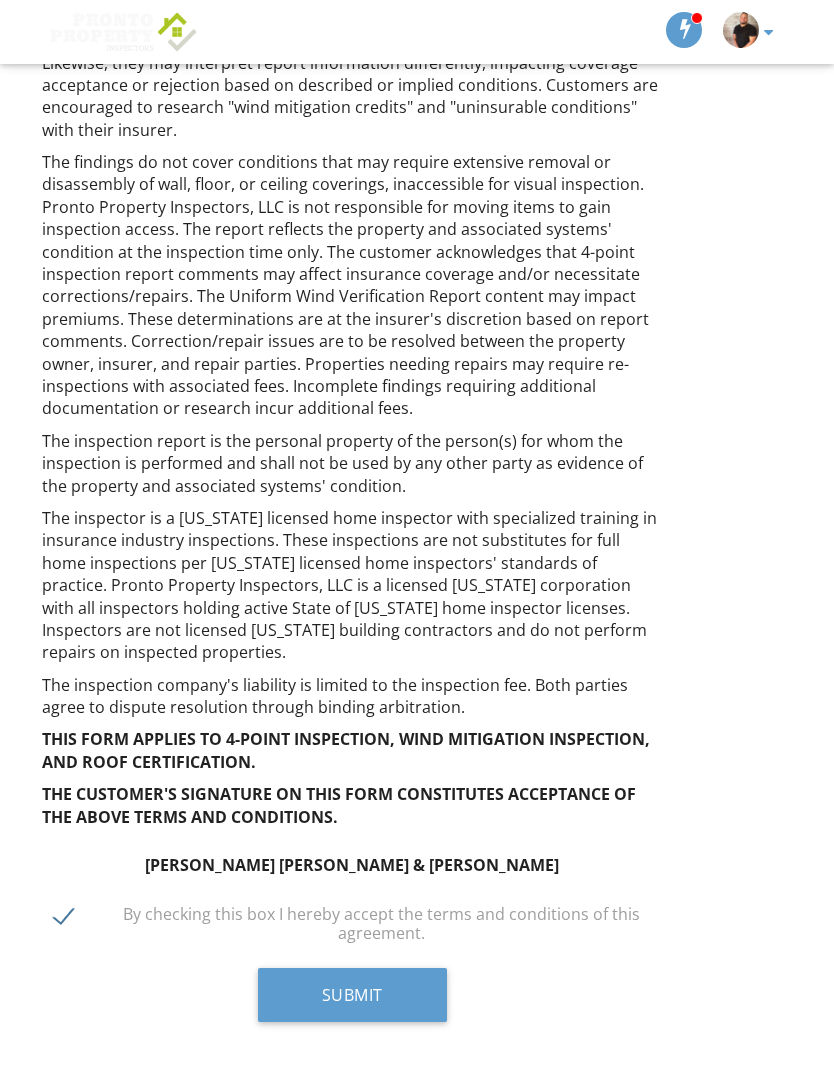 click at bounding box center (774, 32) 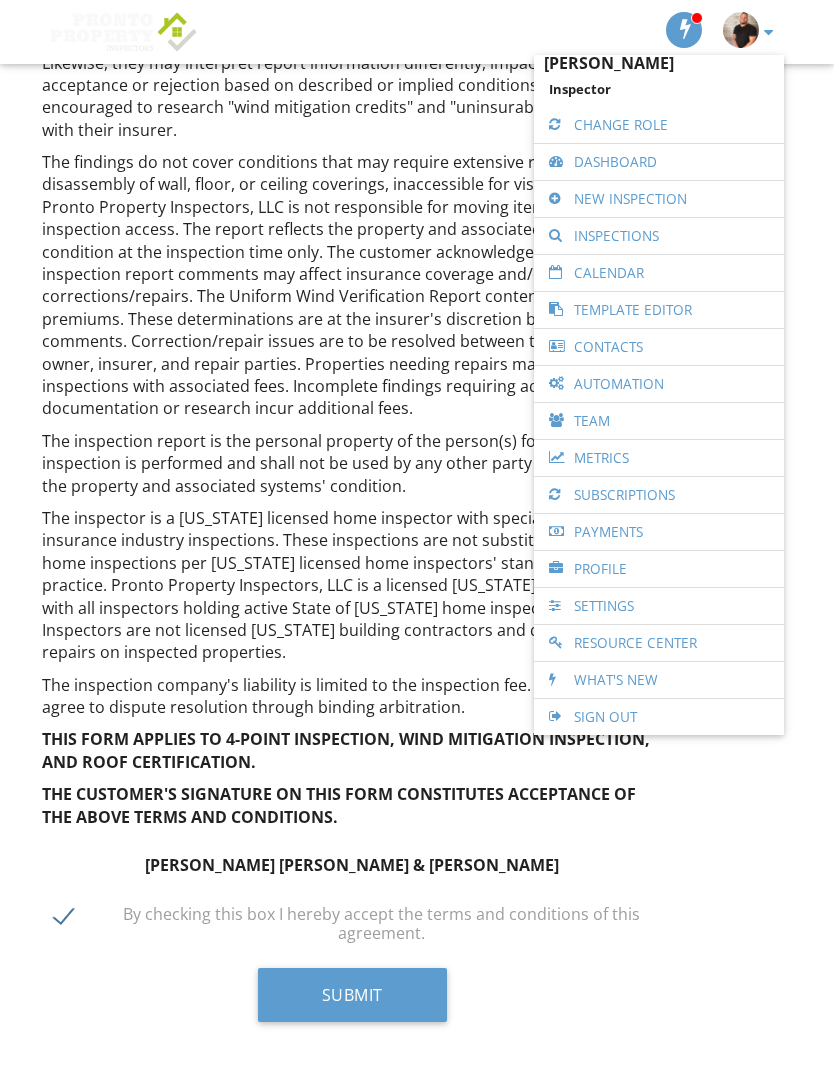 click on "Dashboard" at bounding box center [659, 162] 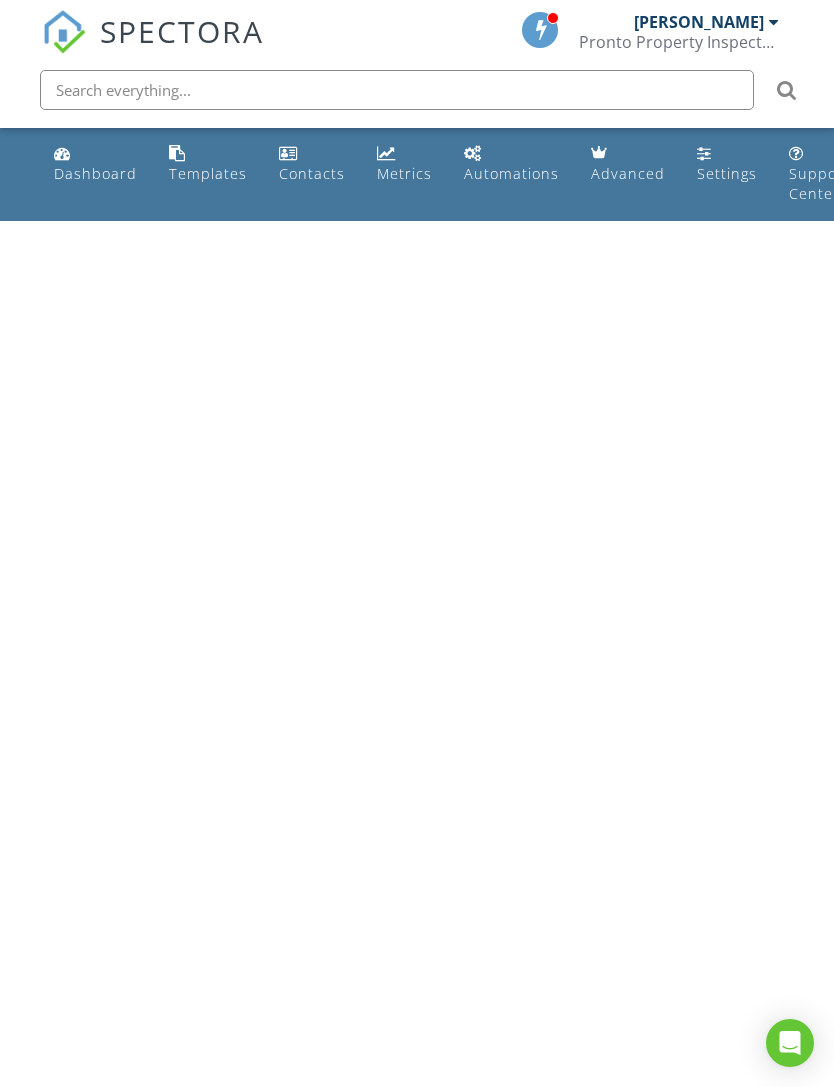 scroll, scrollTop: 0, scrollLeft: 0, axis: both 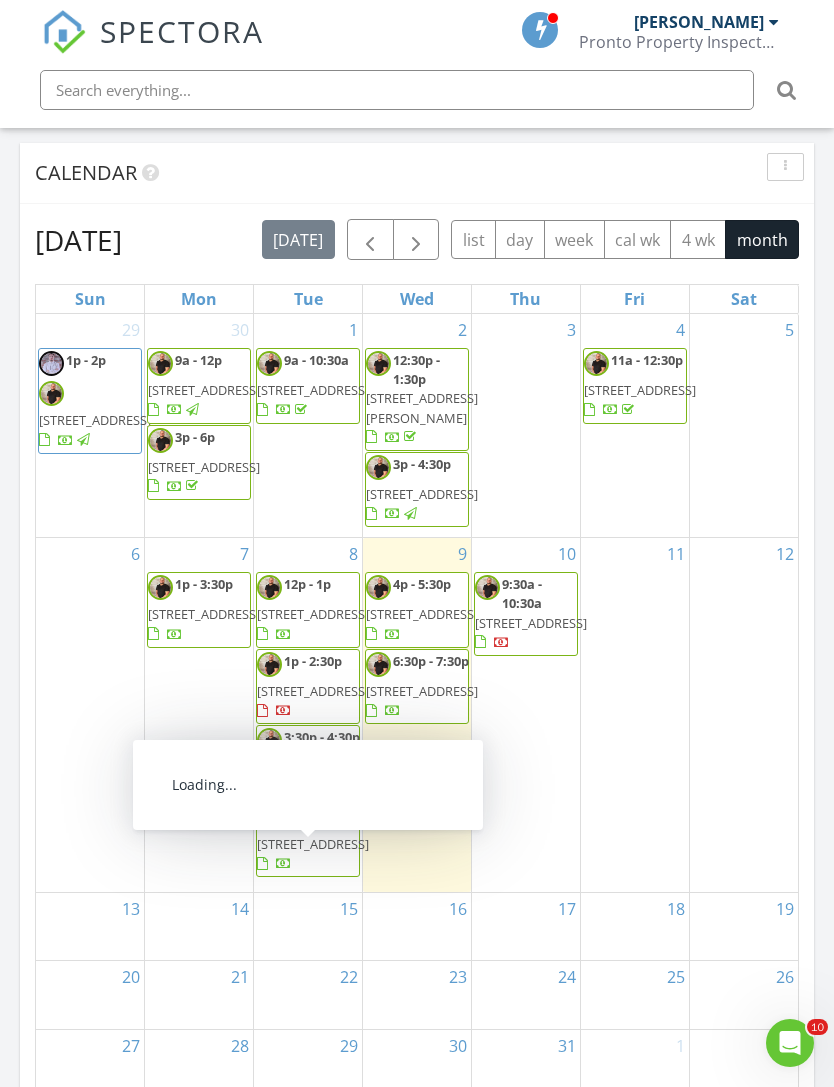 click on "3:30p - 4:30p" at bounding box center [322, 737] 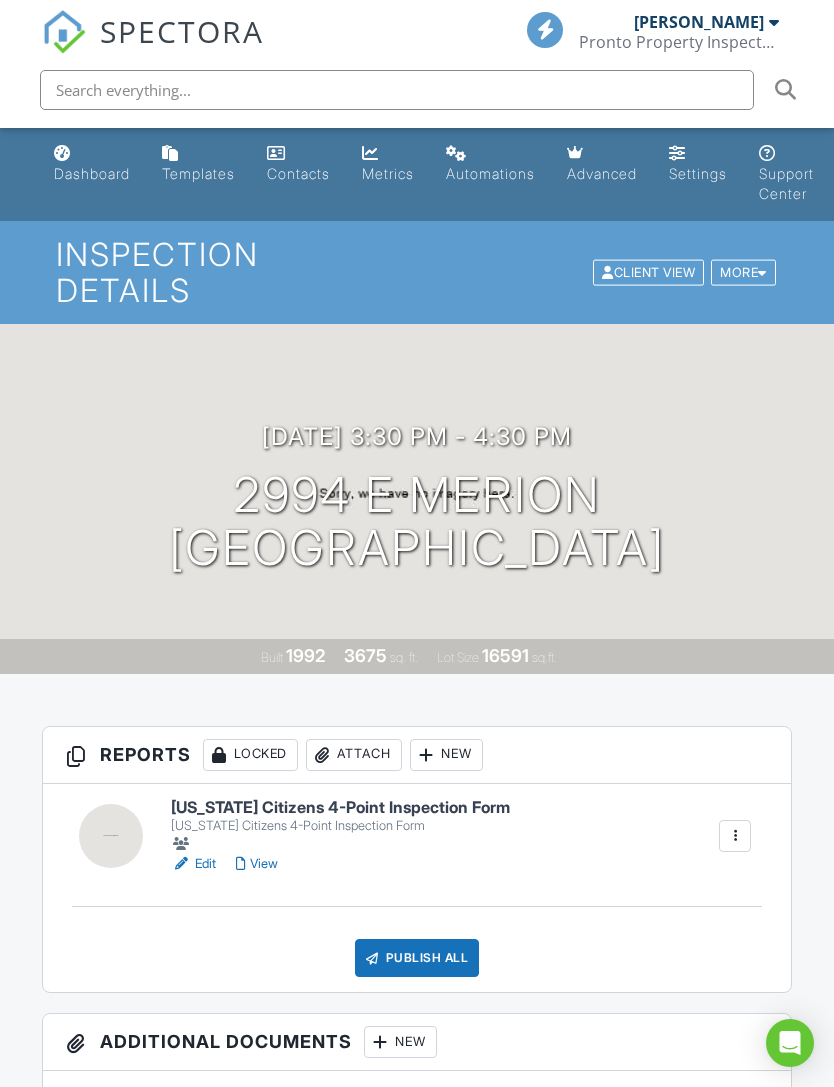 scroll, scrollTop: 0, scrollLeft: 0, axis: both 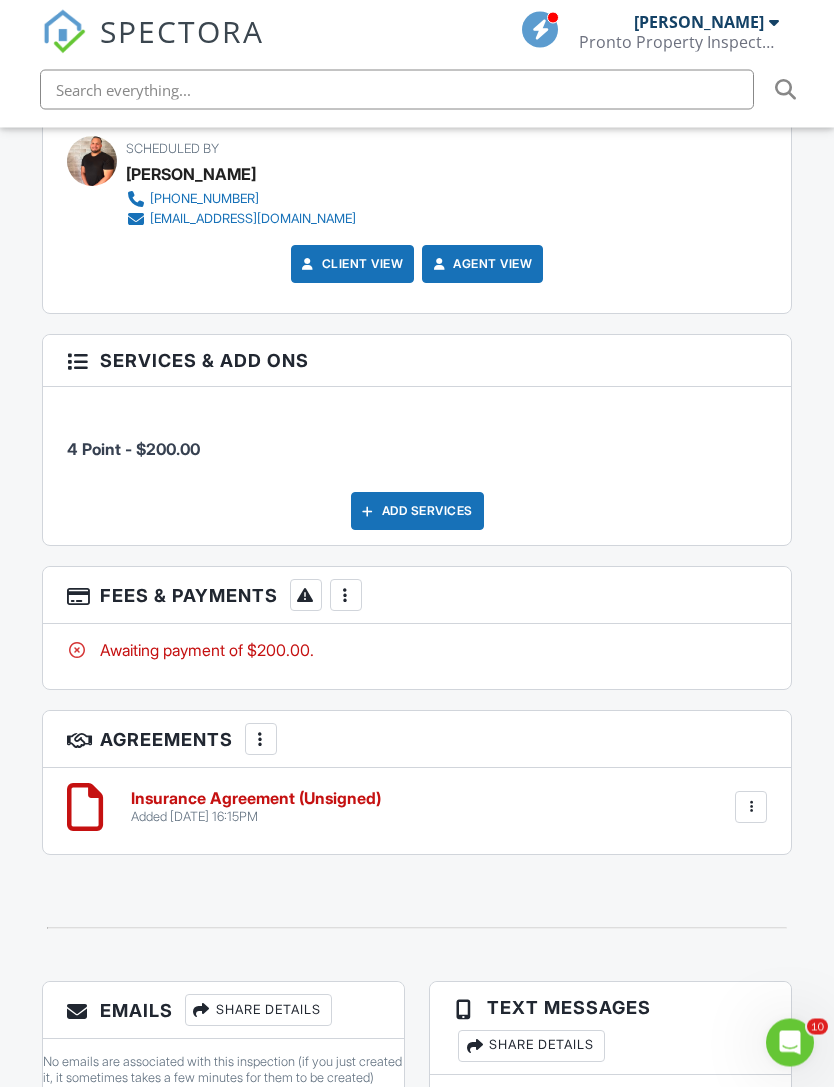 click on "Added 07/08/2025 16:15PM" at bounding box center [256, 818] 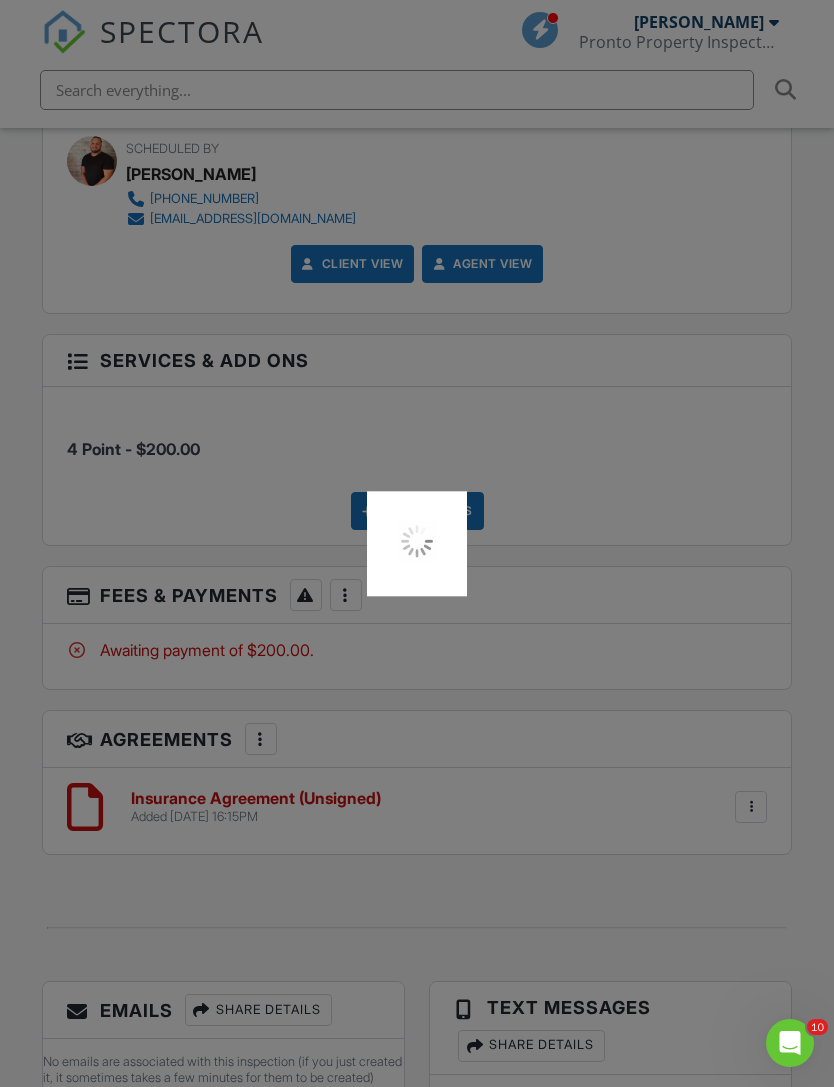 scroll, scrollTop: 2755, scrollLeft: 0, axis: vertical 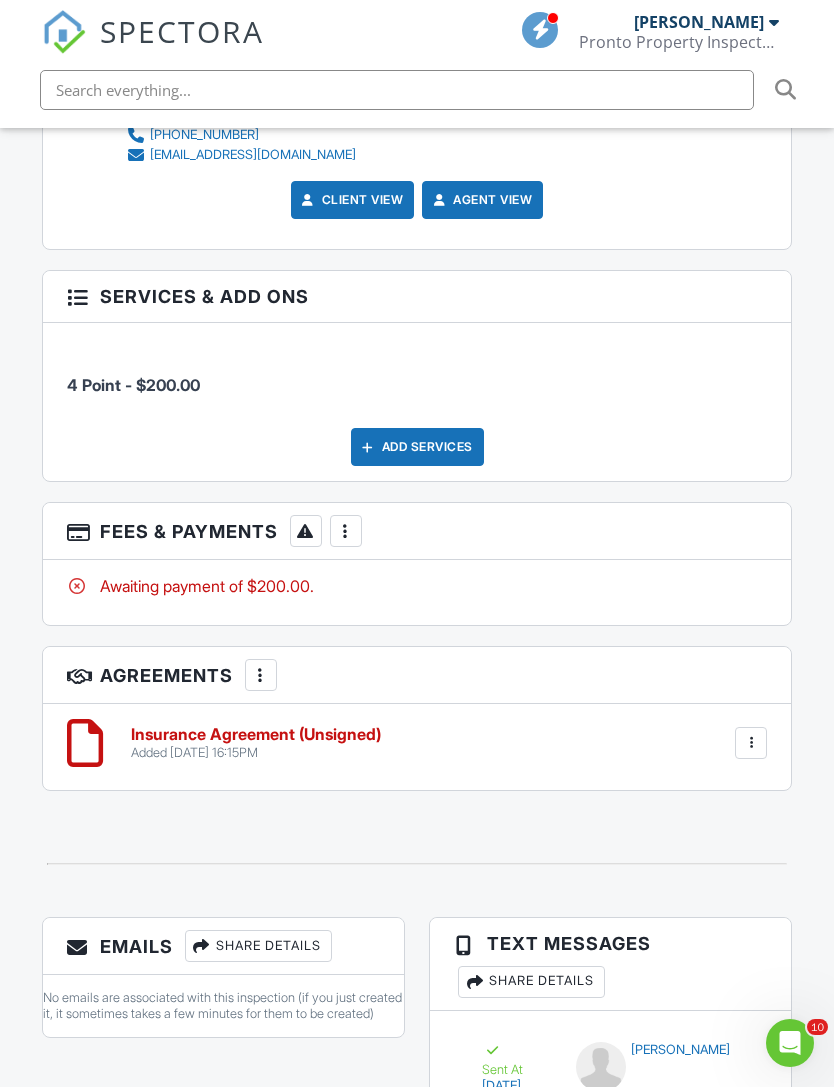 click on "More" at bounding box center [346, 531] 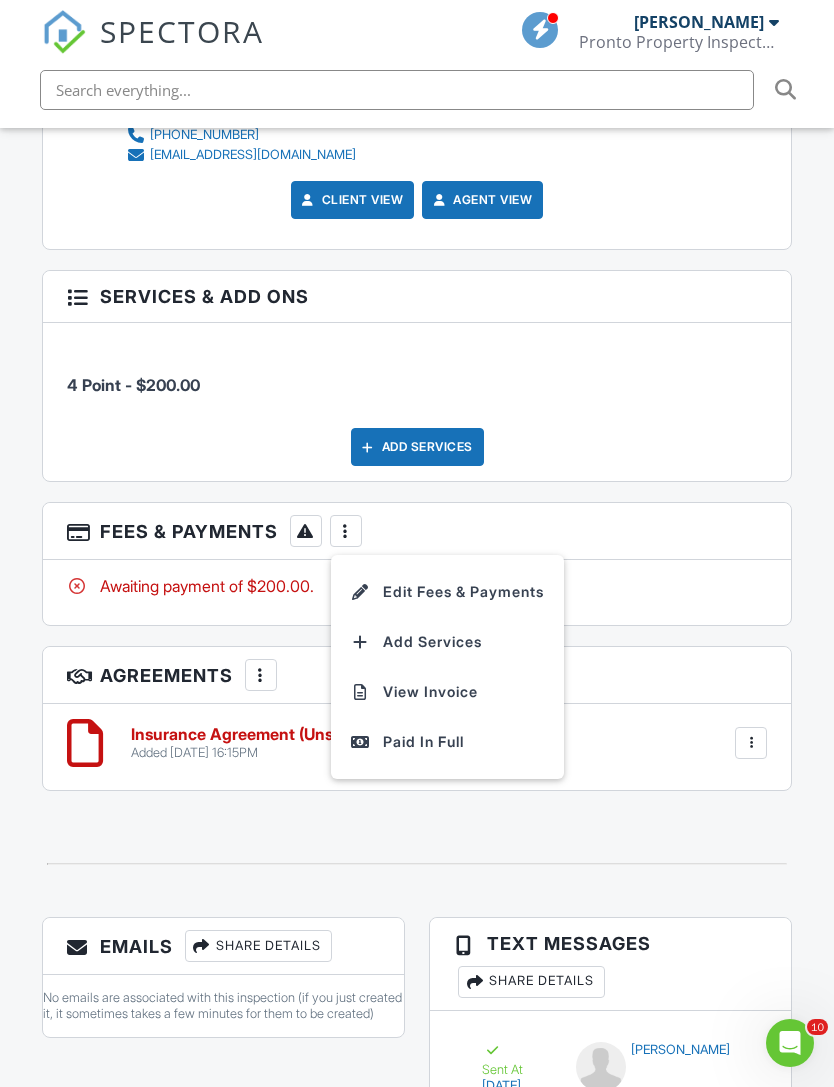 click on "Paid In Full" at bounding box center (447, 742) 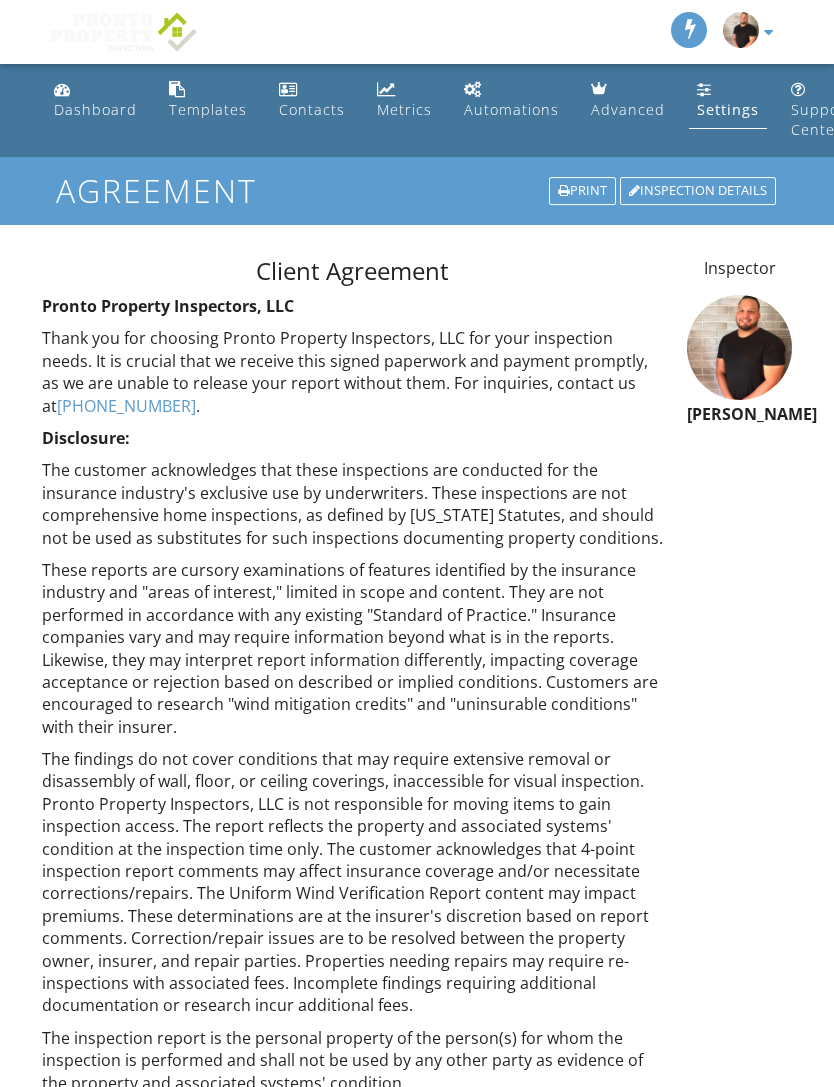 scroll, scrollTop: 0, scrollLeft: 0, axis: both 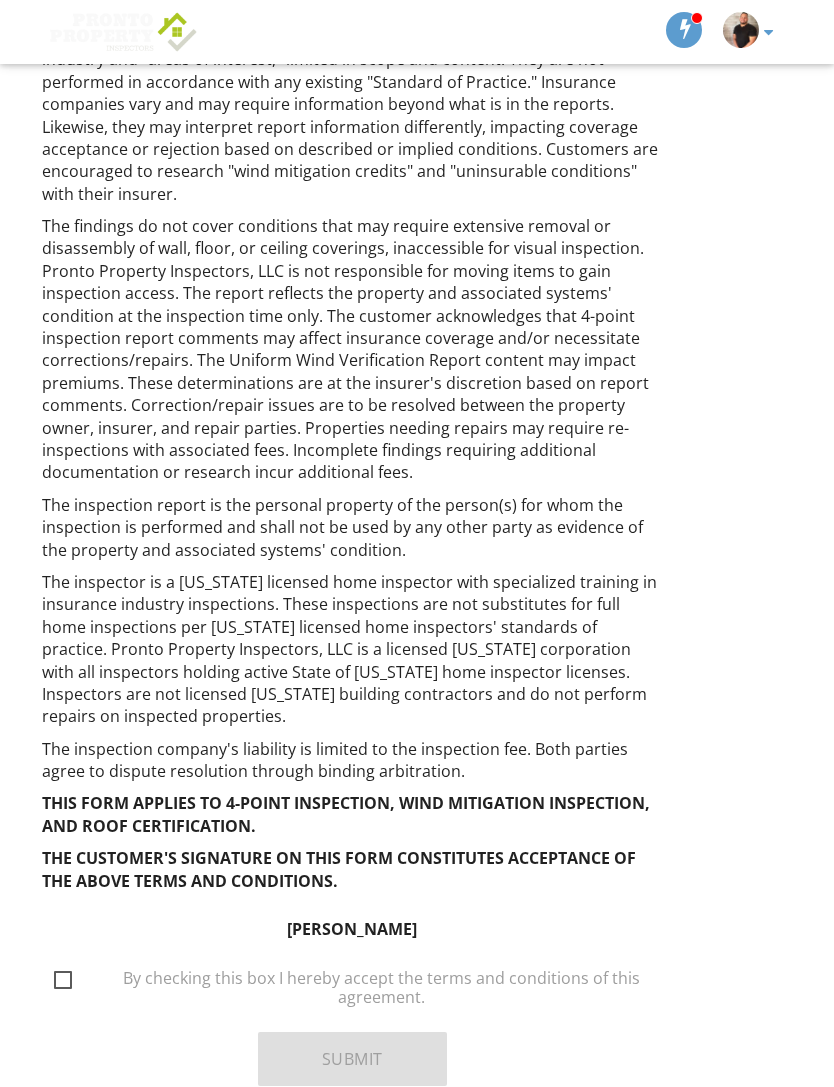 click on "By checking this box I hereby accept the terms and conditions of this agreement." at bounding box center [364, 981] 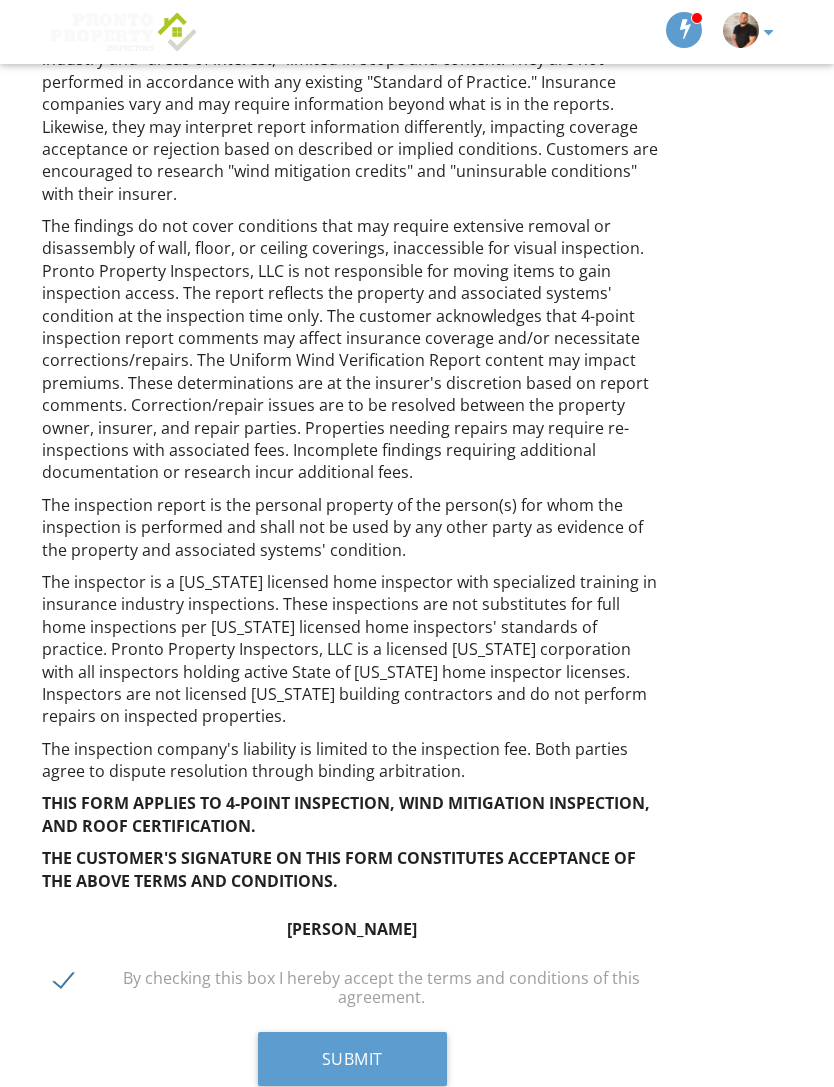 click on "Submit" at bounding box center (352, 1059) 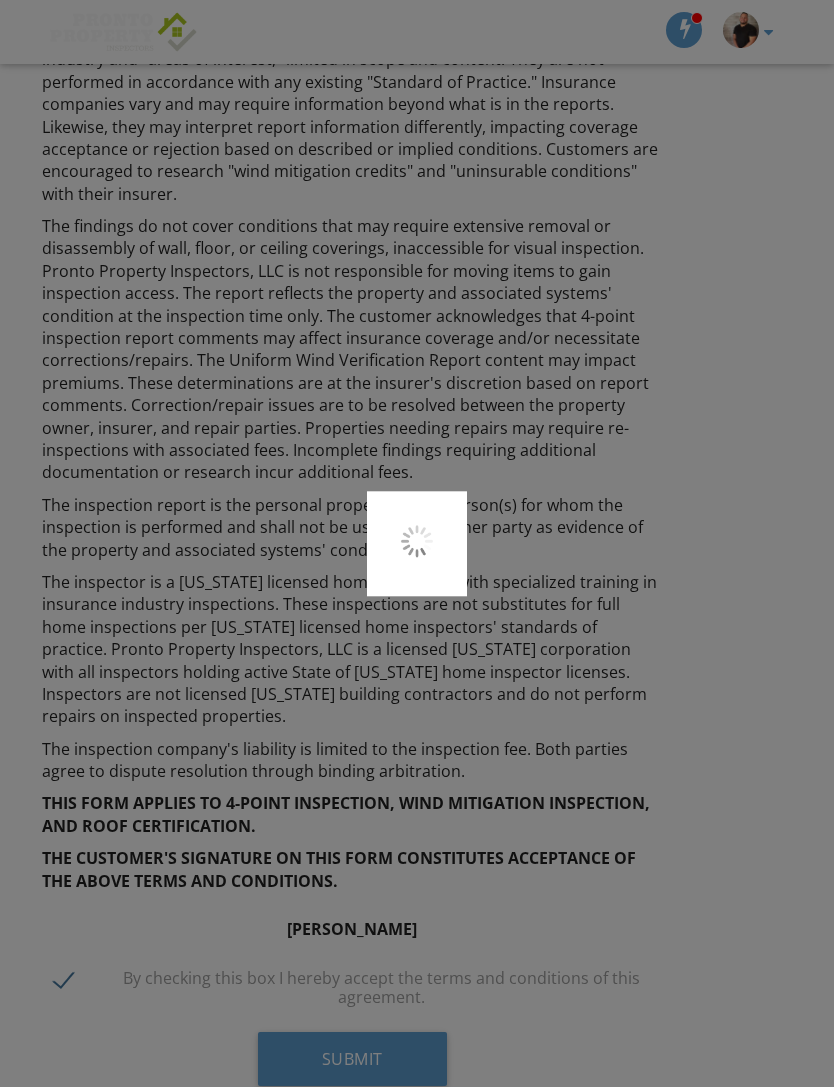 scroll, scrollTop: 597, scrollLeft: 0, axis: vertical 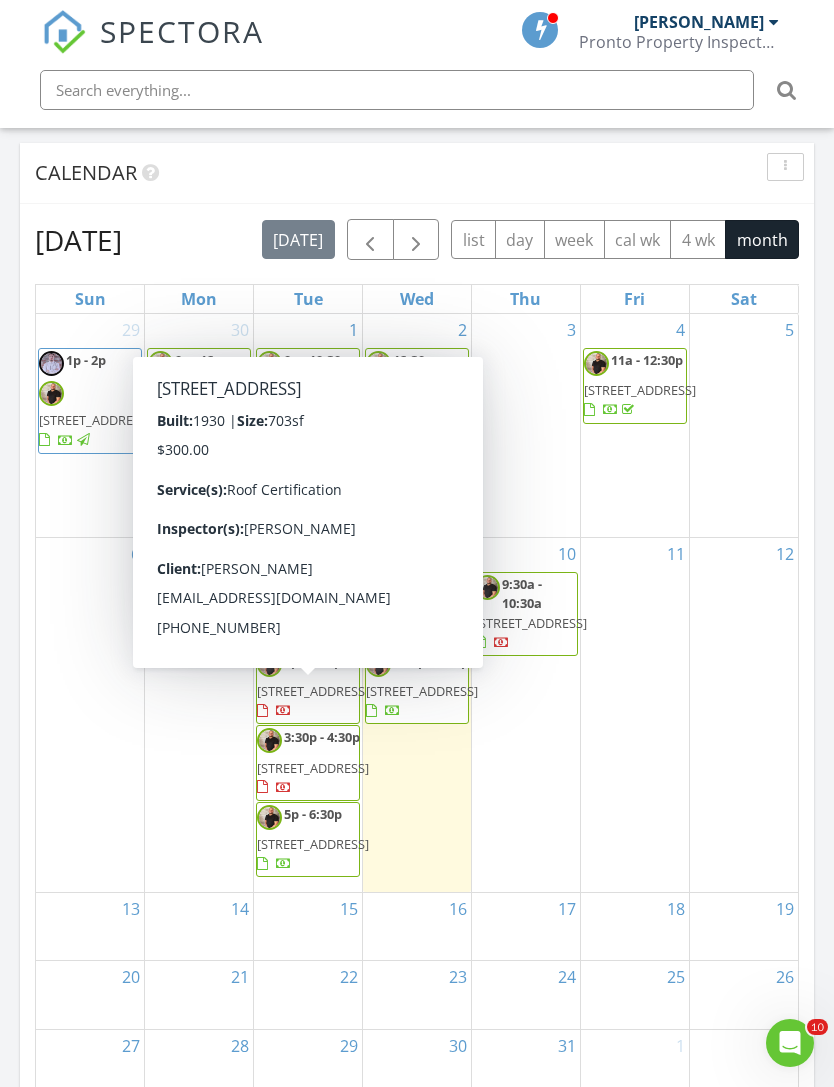 click on "230 NW 64th St 1-3, Miami 33150" at bounding box center [313, 691] 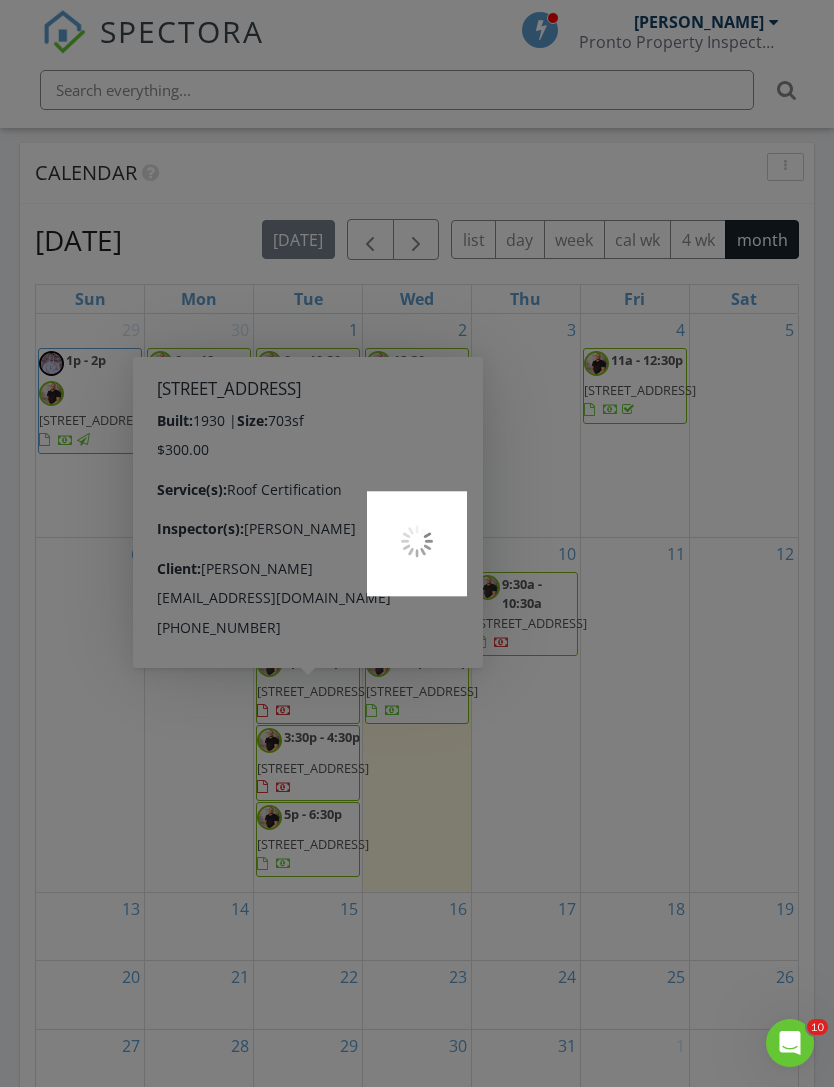 scroll, scrollTop: 2105, scrollLeft: 0, axis: vertical 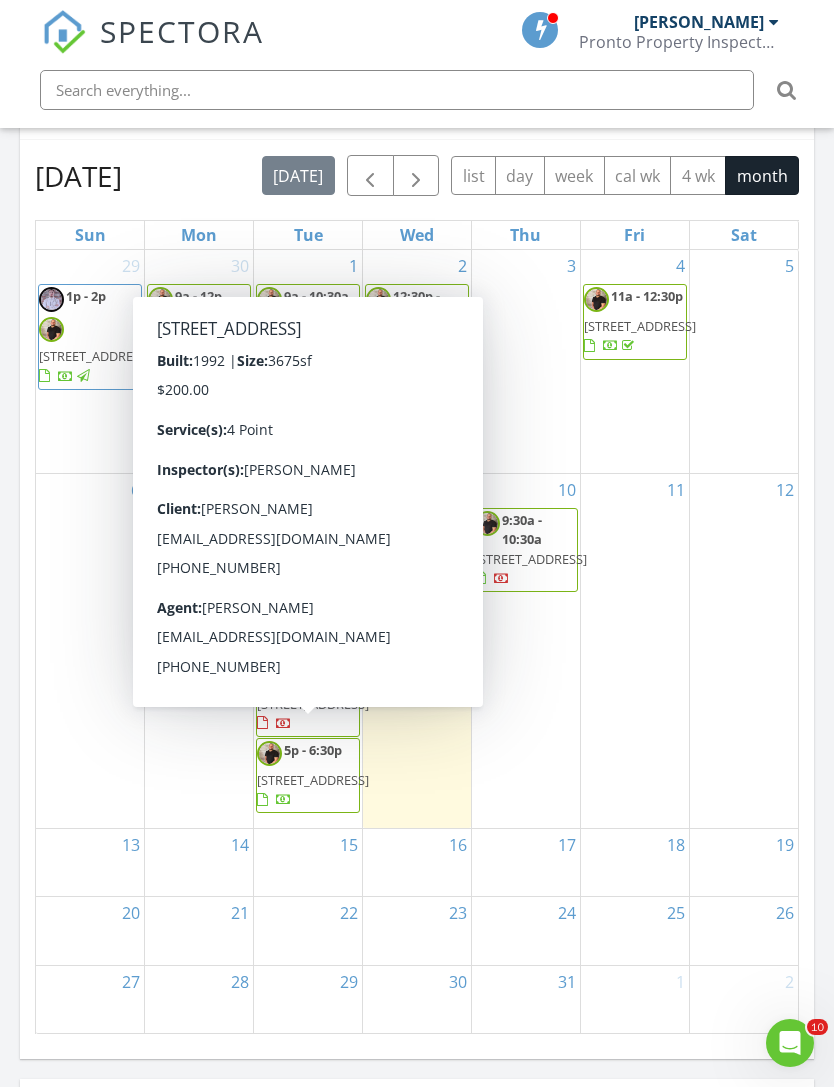 click on "2994 E Merion, Weston 33332" at bounding box center (313, 704) 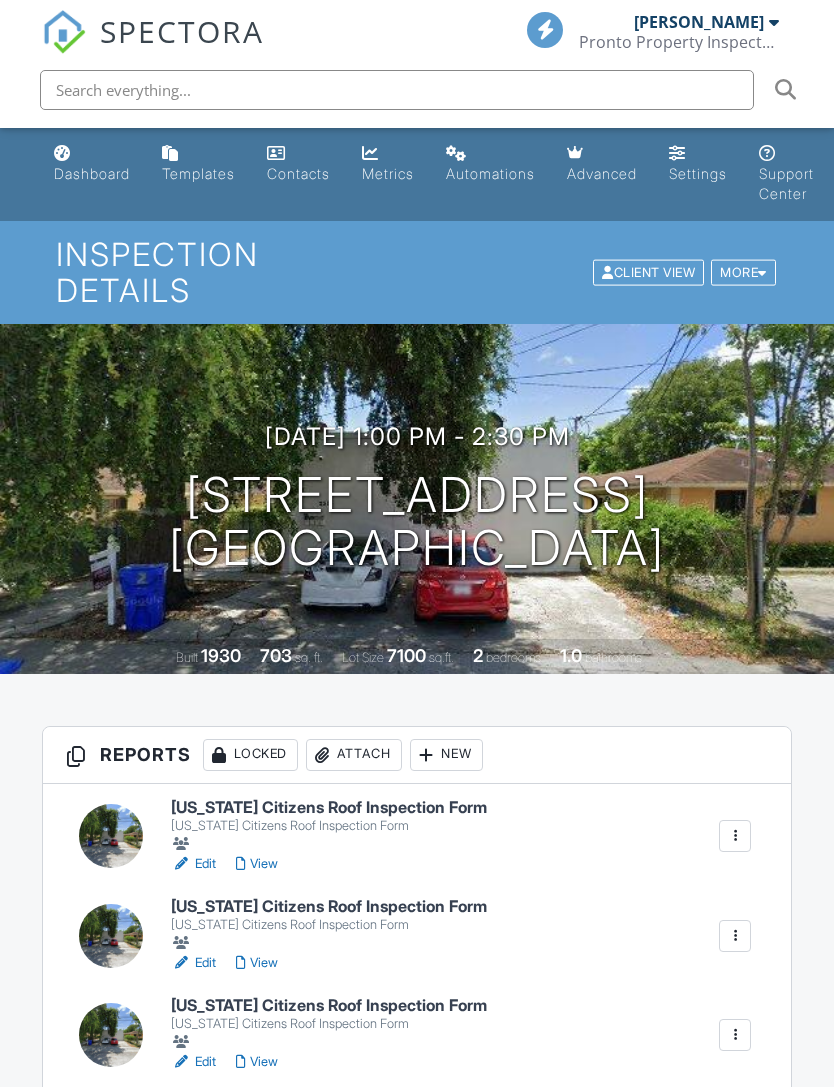 scroll, scrollTop: 0, scrollLeft: 0, axis: both 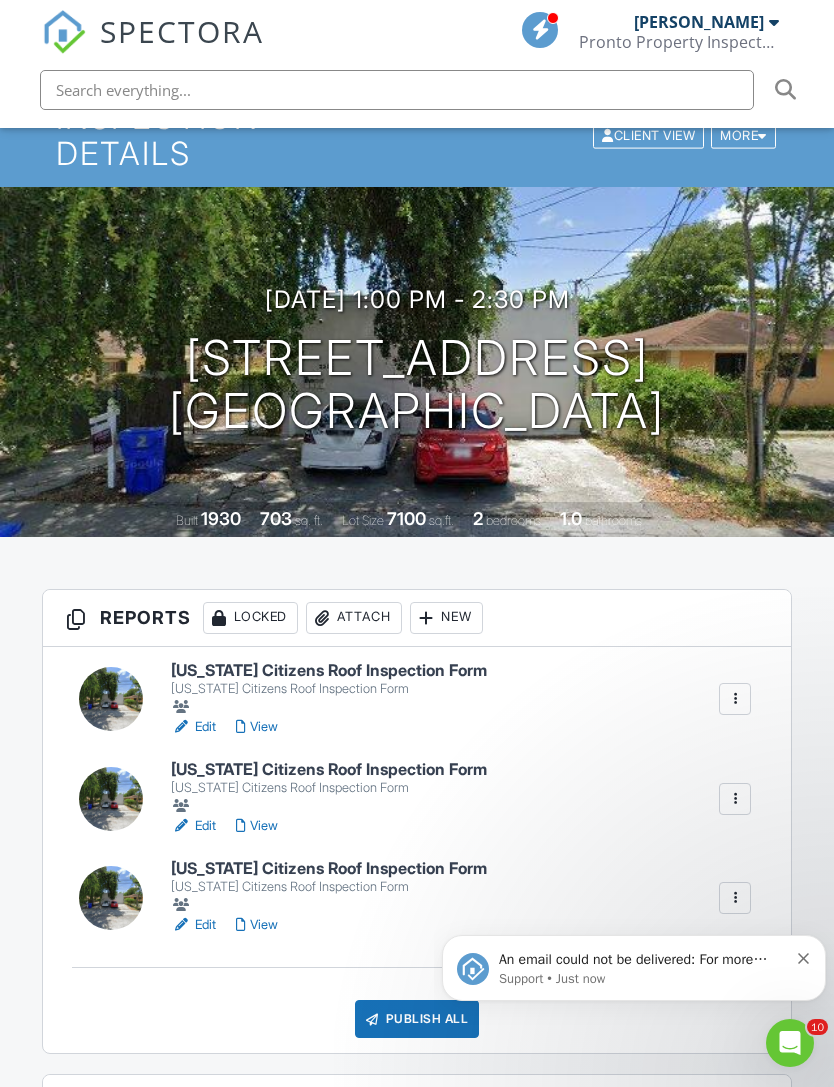 click 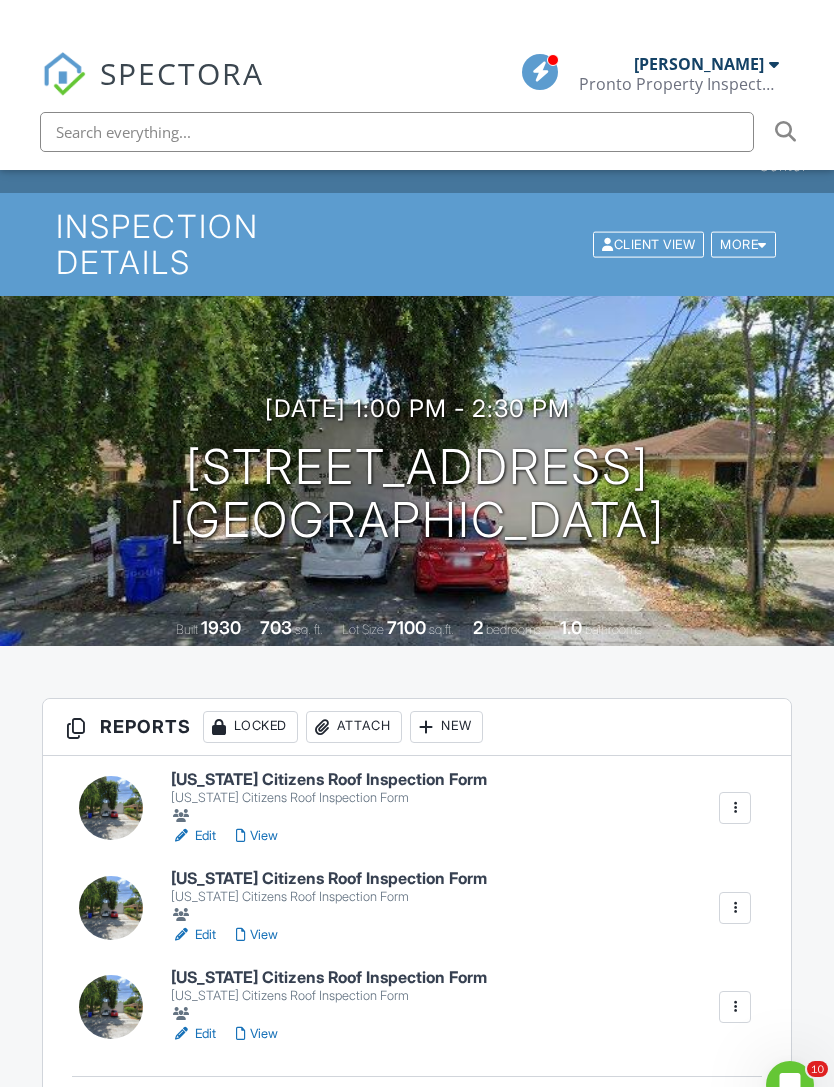 scroll, scrollTop: 0, scrollLeft: 0, axis: both 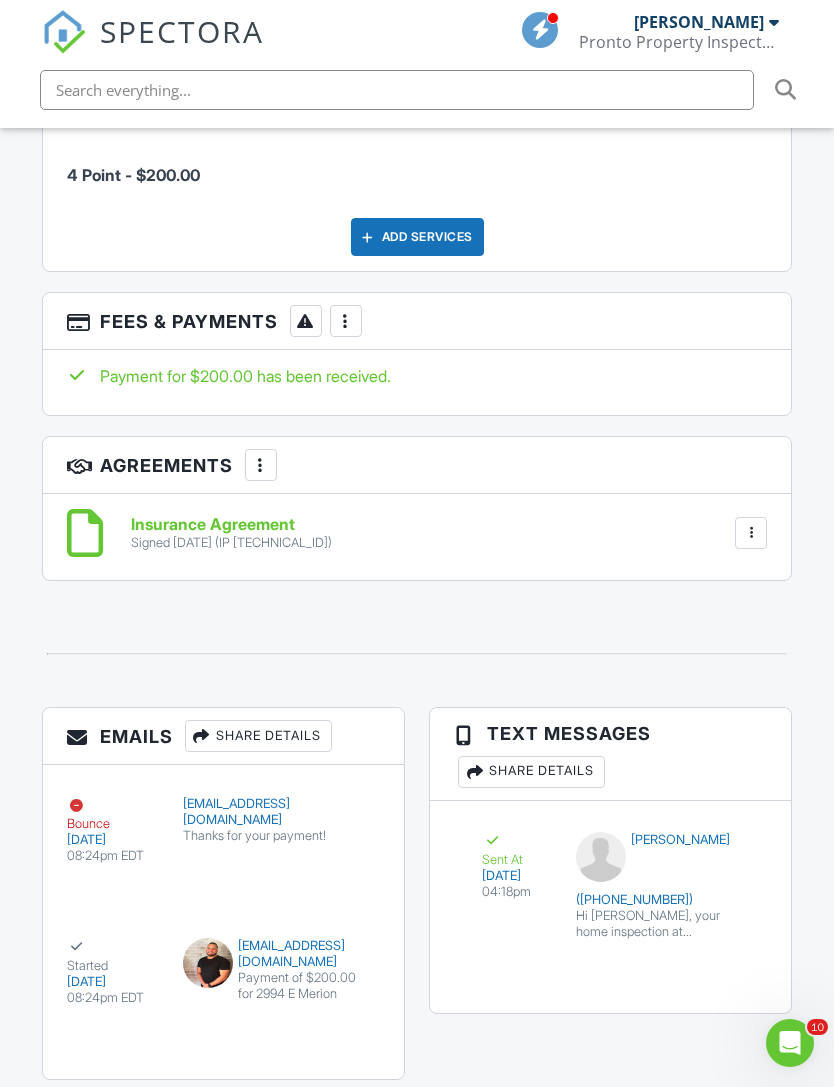 click on "Dashboard
Templates
Contacts
Metrics
Automations
Advanced
Settings
Support Center
Inspection Details
Client View
More
Property Details
Reschedule
Reorder / Copy
Share
Cancel
[GEOGRAPHIC_DATA]
Print Order
Convert to V10
View Change Log
[DATE]  3:30 pm
- 4:30 pm
2994 E Merion
[GEOGRAPHIC_DATA], FL 33332
Built
1992
3675
sq. ft.
Lot Size
16591
sq.ft.
+ − Leaflet  |  © MapTiler   © OpenStreetMap contributors
All emails and texts are disabled for this inspection!
All emails and texts have been disabled for this inspection. This may have happened due to someone manually disabling them or this inspection being unconfirmed when it was scheduled. To re-enable emails and texts for this inspection, click the button below." at bounding box center [417, -843] 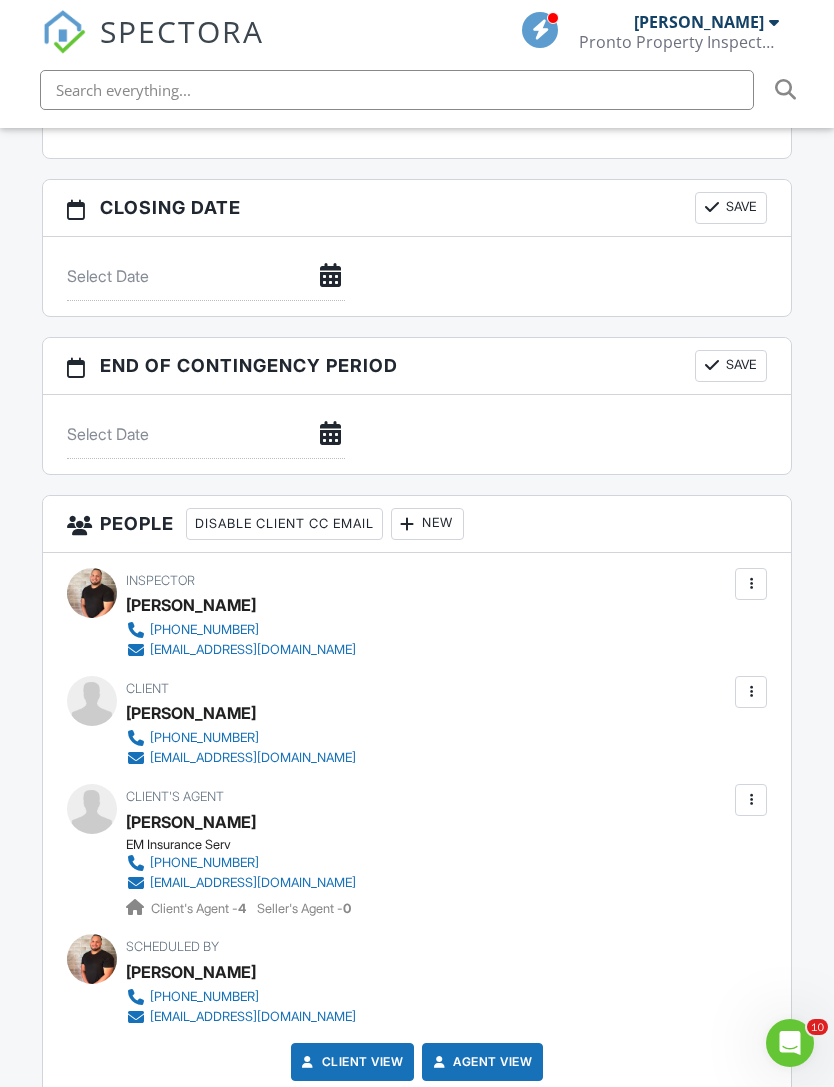 scroll, scrollTop: 1842, scrollLeft: 20, axis: both 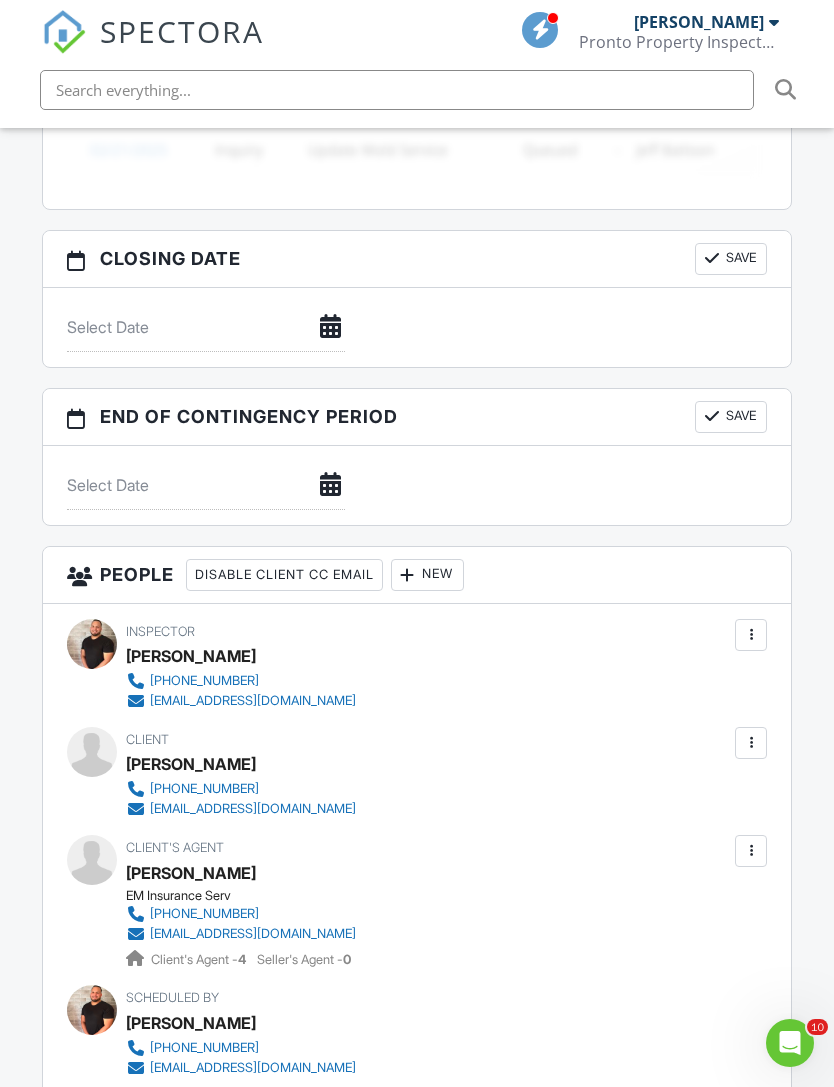 click on "[PERSON_NAME]" at bounding box center (699, 22) 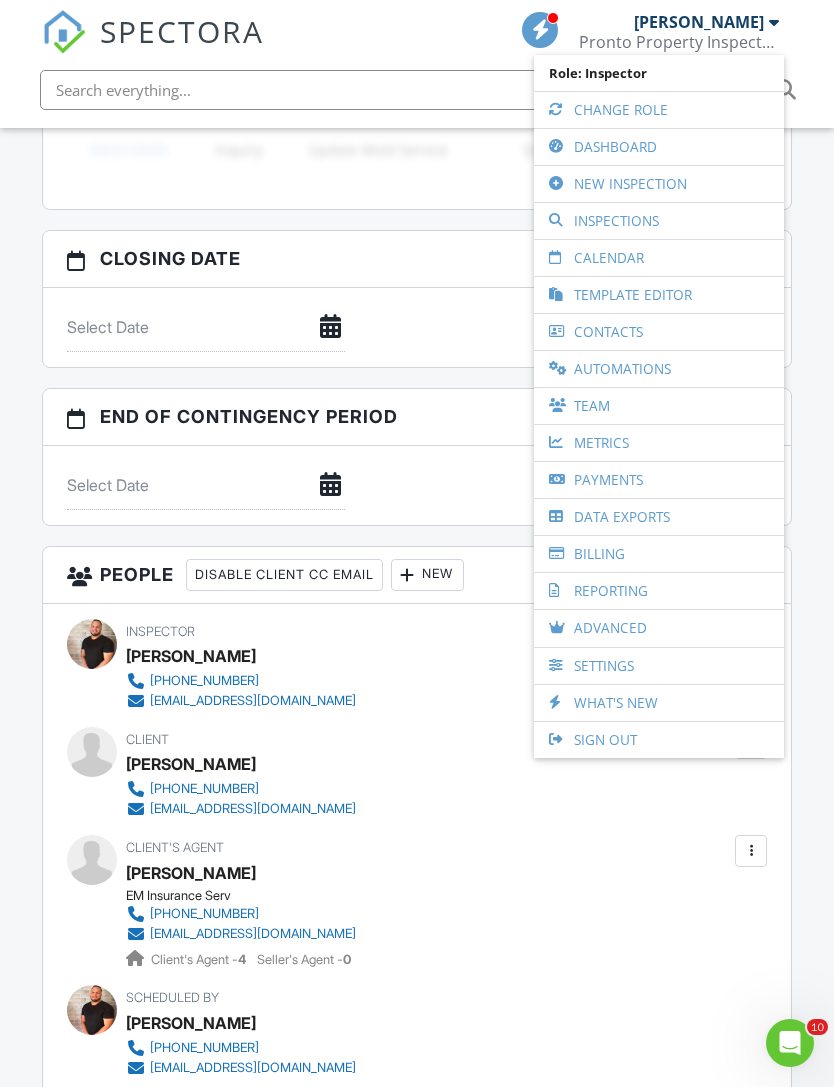 click on "Dashboard
Templates
Contacts
Metrics
Automations
Advanced
Settings
Support Center
Inspection Details
Client View
More
Property Details
Reschedule
Reorder / Copy
Share
Cancel
[GEOGRAPHIC_DATA]
Print Order
Convert to V10
View Change Log
[DATE]  3:30 pm
- 4:30 pm
2994 E Merion
[GEOGRAPHIC_DATA], FL 33332
Built
1992
3675
sq. ft.
Lot Size
16591
sq.ft.
+ − Leaflet  |  © MapTiler   © OpenStreetMap contributors
All emails and texts are disabled for this inspection!
All emails and texts have been disabled for this inspection. This may have happened due to someone manually disabling them or this inspection being unconfirmed when it was scheduled. To re-enable emails and texts for this inspection, click the button below." at bounding box center (417, 280) 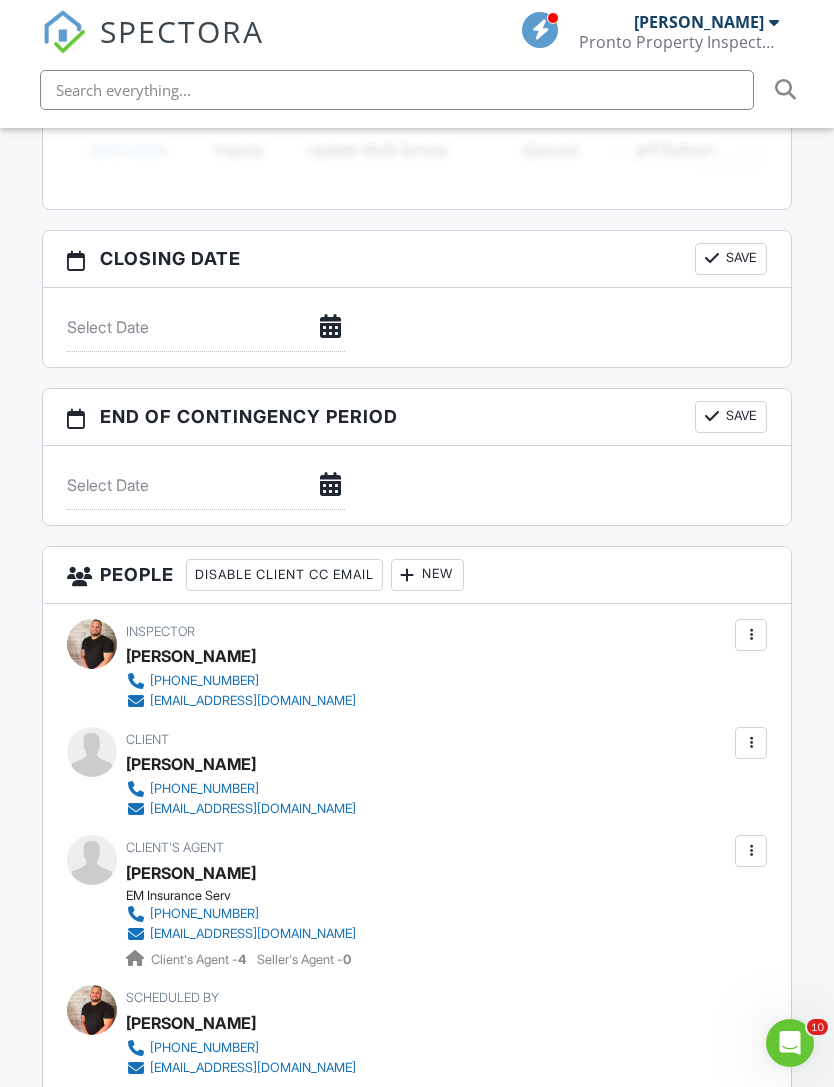 click on "[PERSON_NAME]" at bounding box center [699, 22] 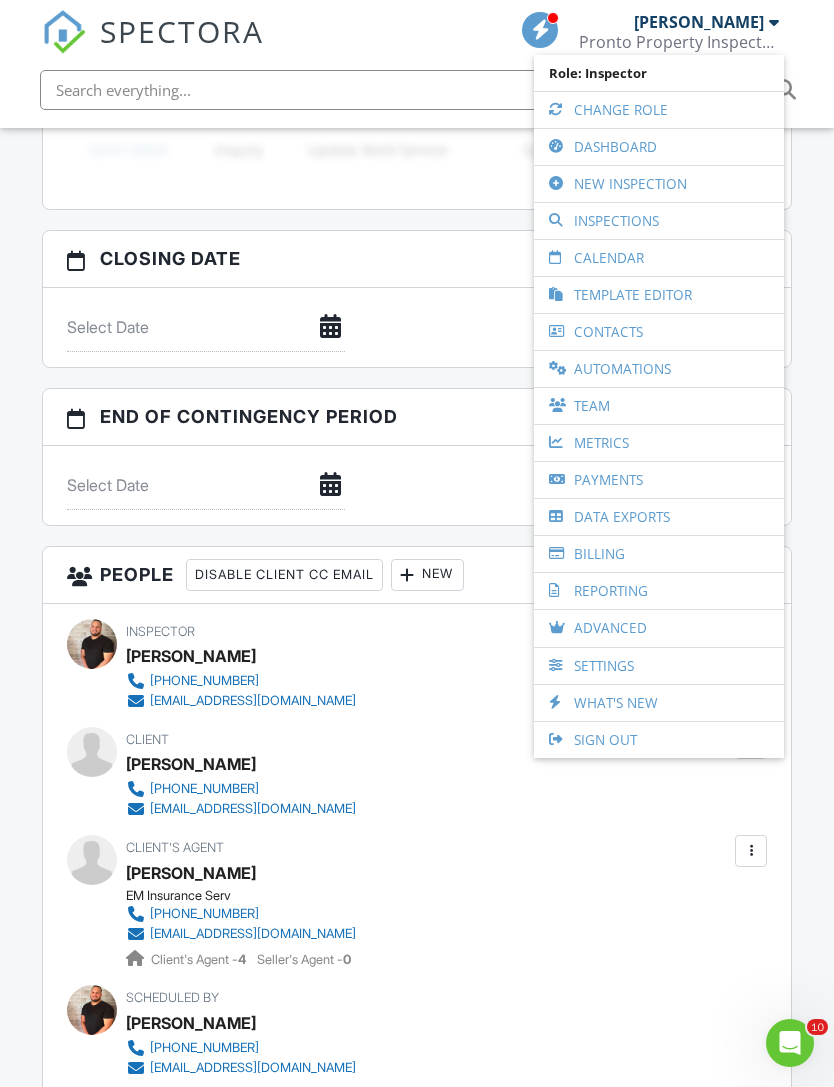 click on "Dashboard" at bounding box center [659, 147] 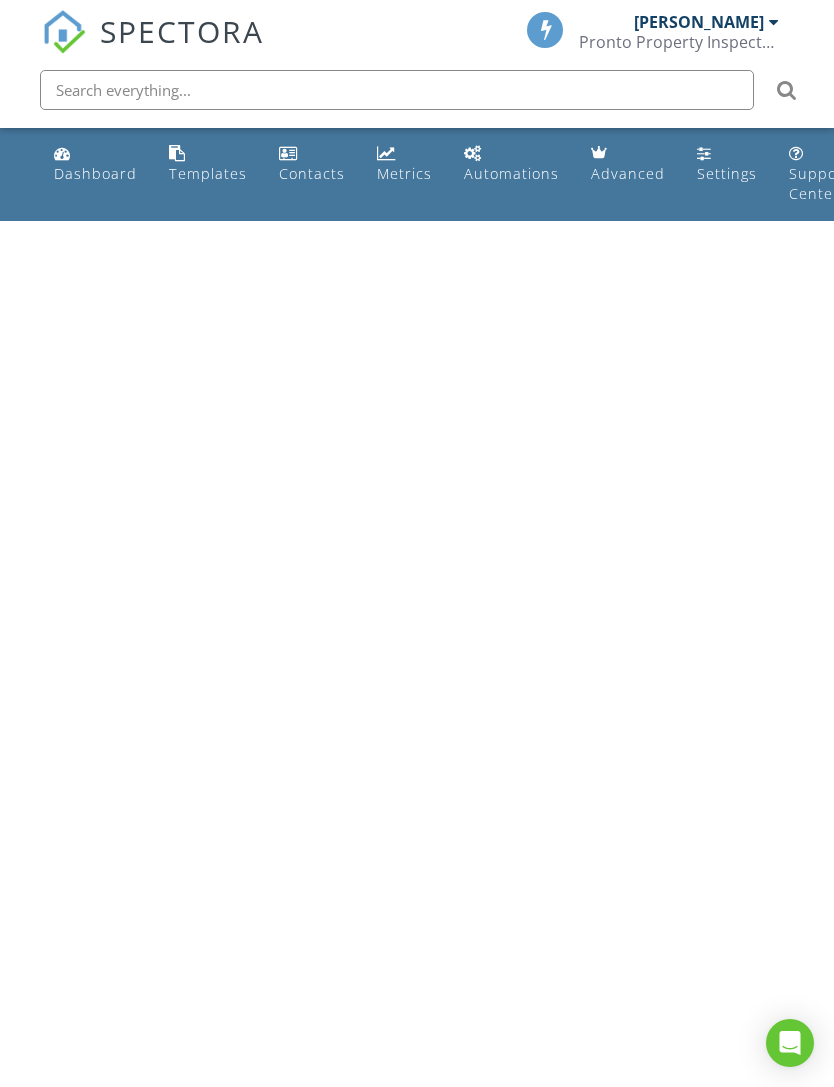 scroll, scrollTop: 0, scrollLeft: 0, axis: both 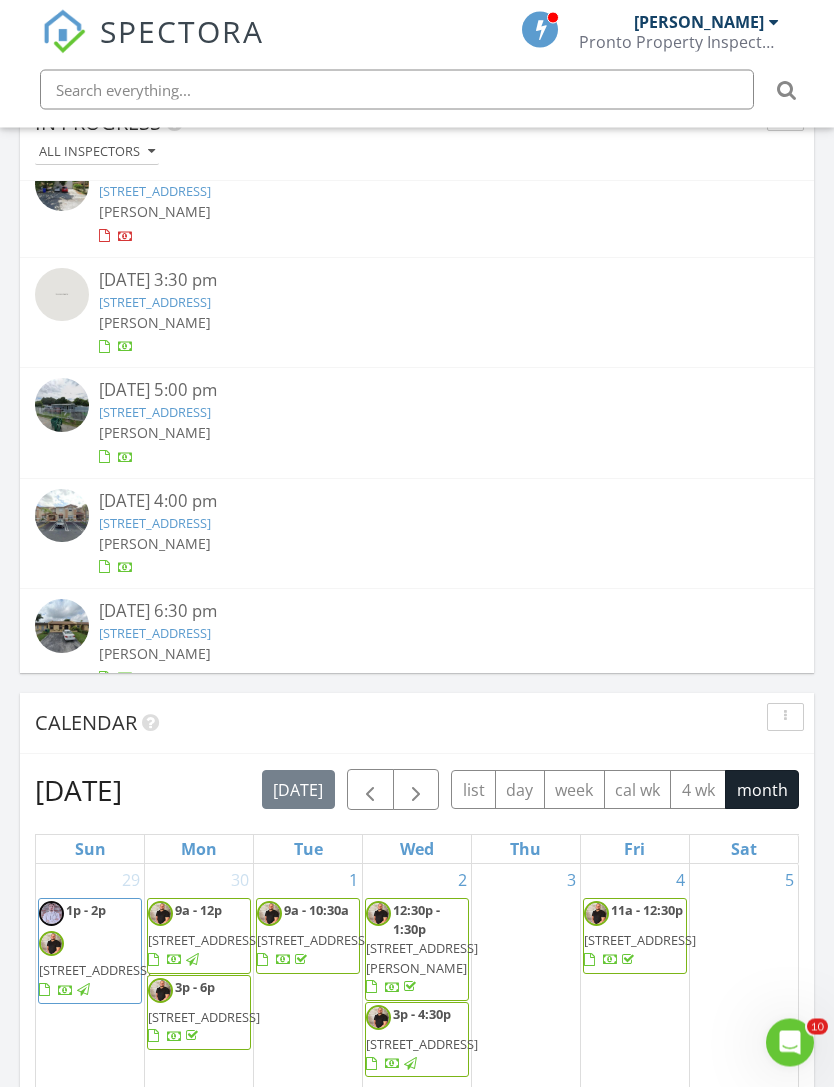 click on "07/09/25 6:30 pm   3028 NW 204th Terrace, Miami Gardens, FL 33056
Jean Carlos Espejo" at bounding box center (417, 644) 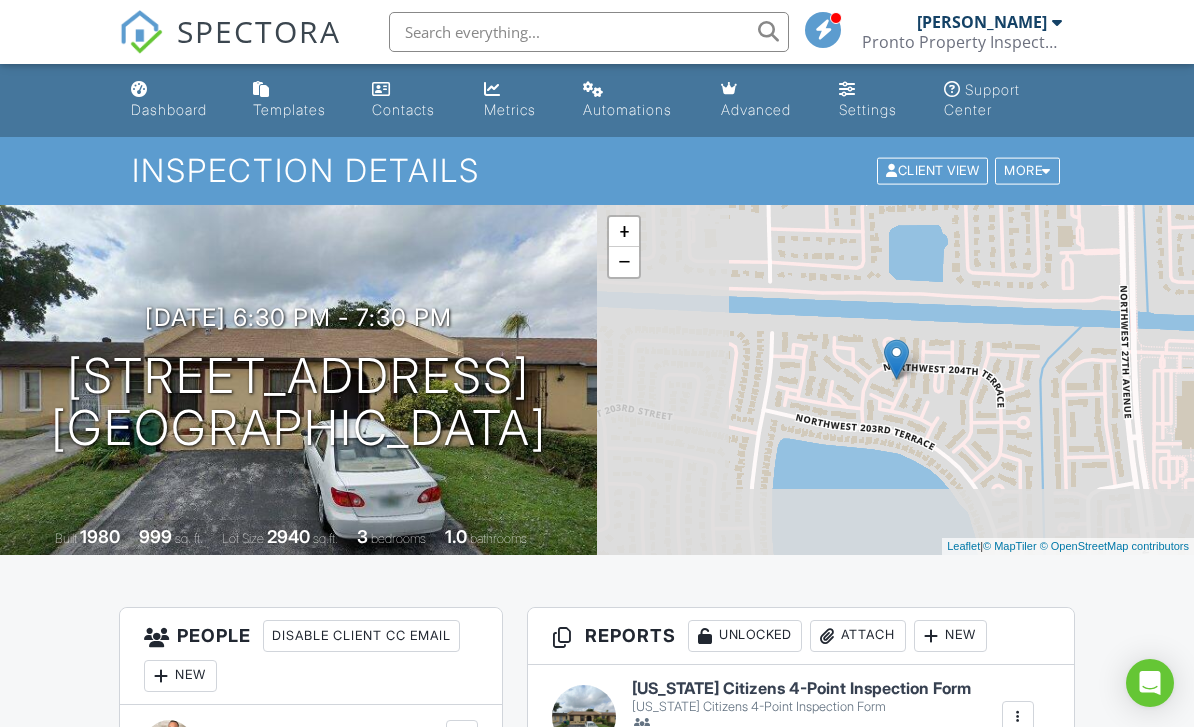 scroll, scrollTop: 0, scrollLeft: 0, axis: both 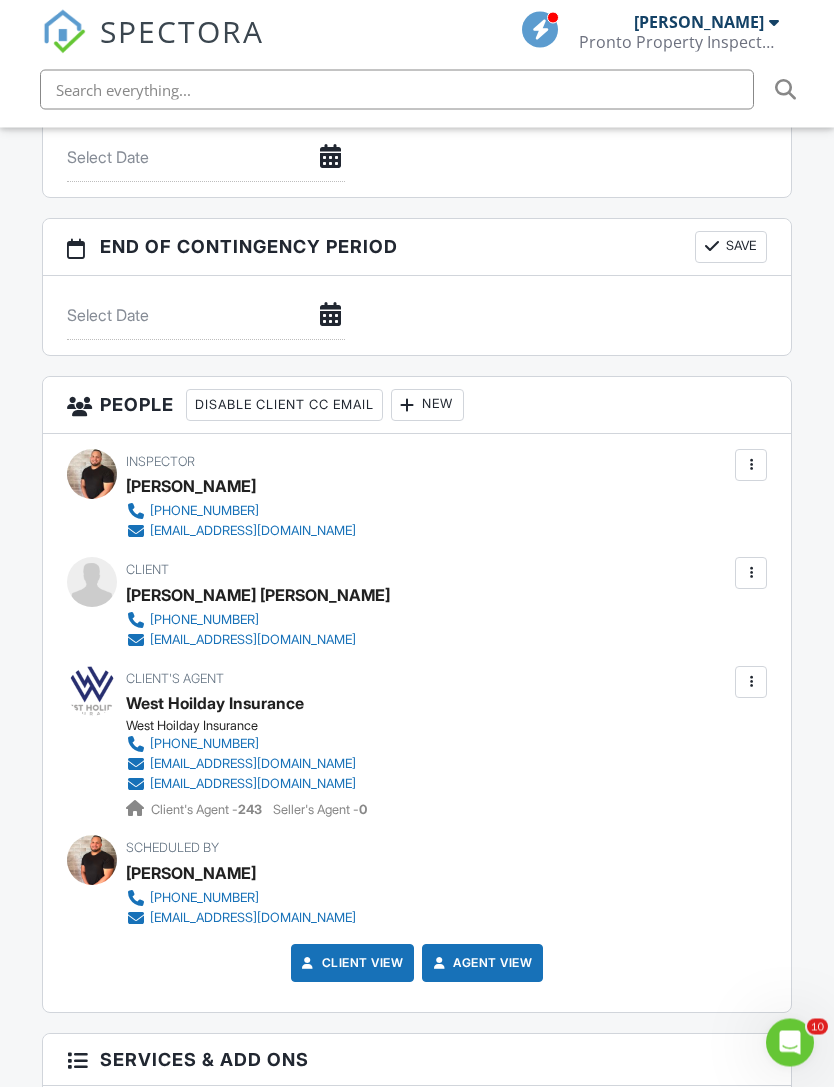 click at bounding box center (751, 574) 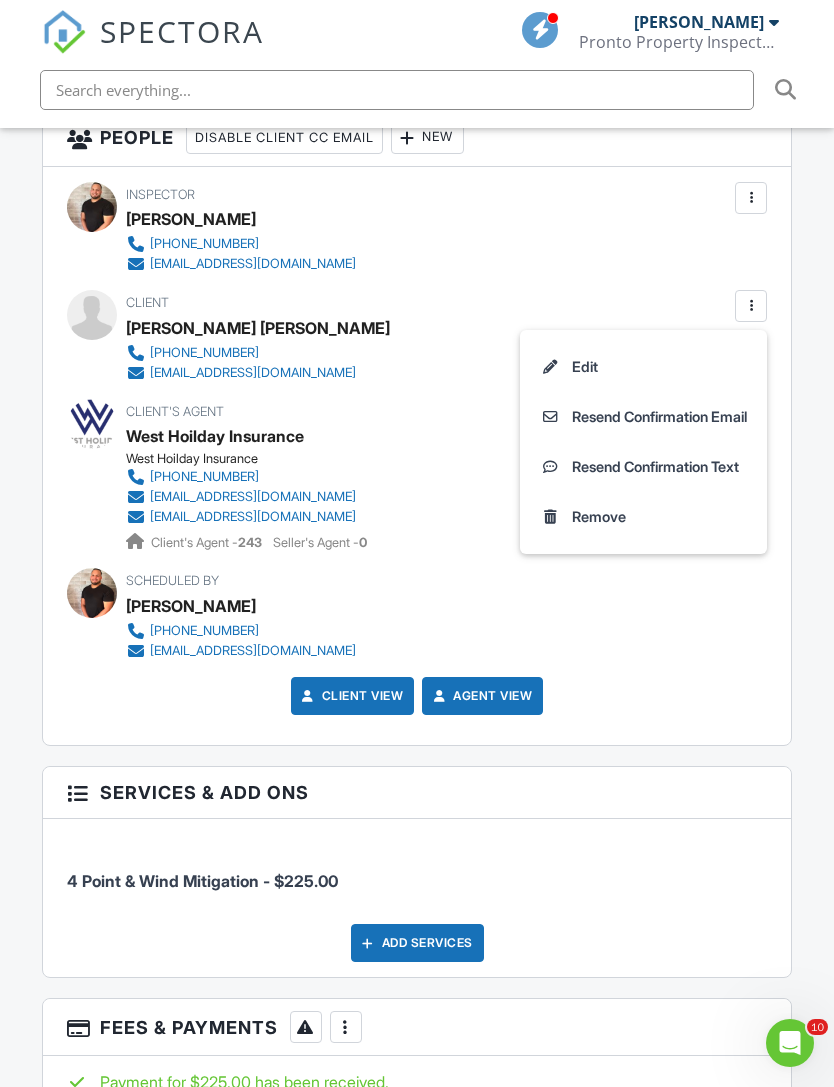 scroll, scrollTop: 2361, scrollLeft: 4, axis: both 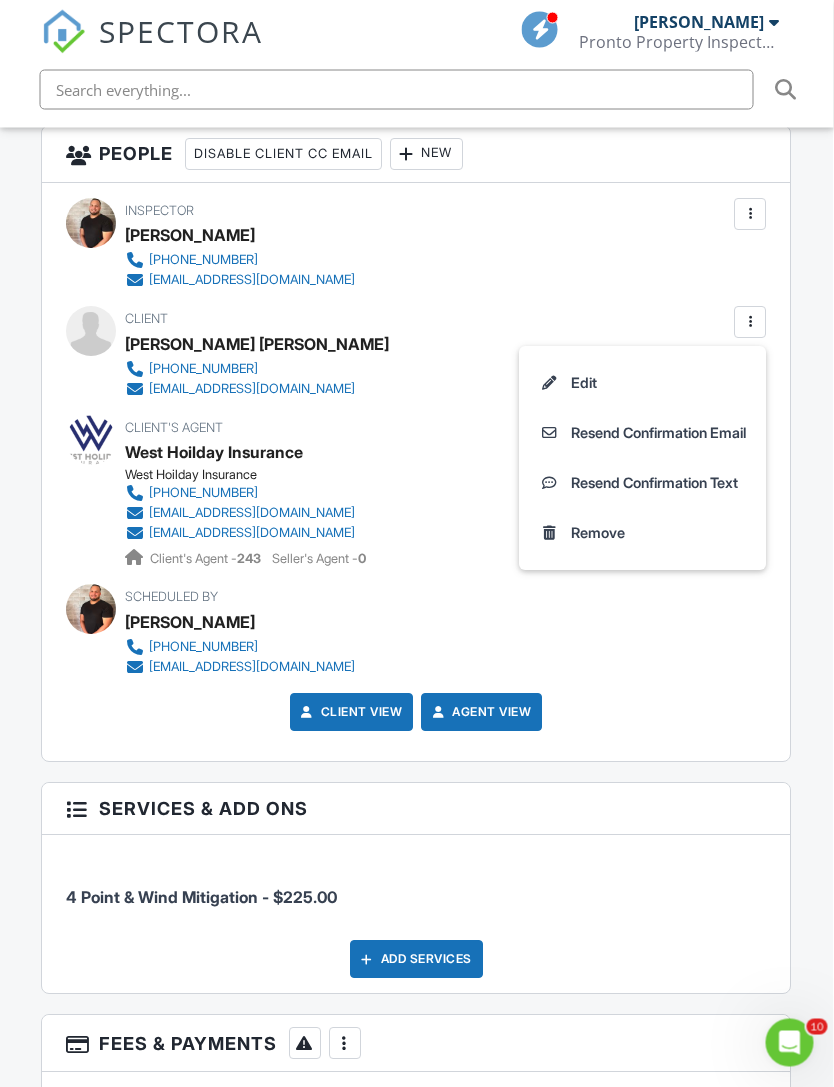 click on "Dashboard
Templates
Contacts
Metrics
Automations
Advanced
Settings
Support Center
Inspection Details
Client View
More
Property Details
Reschedule
Reorder / Copy
Share
Cancel
Delete
Print Order
Convert to V10
View Change Log
07/09/2025  6:30 pm
- 7:30 pm
3028 NW 204th Terrace
Miami Gardens, FL 33056
Built
1980
999
sq. ft.
Lot Size
2940
sq.ft.
3
bedrooms
1.0
bathrooms
+ − Leaflet  |  © MapTiler   © OpenStreetMap contributors
All emails and texts are disabled for this inspection!
Turn on emails and texts
Turn on and Requeue Notifications
Reports
Unlocked
Attach
New
Florida Citizens 4-Point Inspection Form" at bounding box center (417, -1) 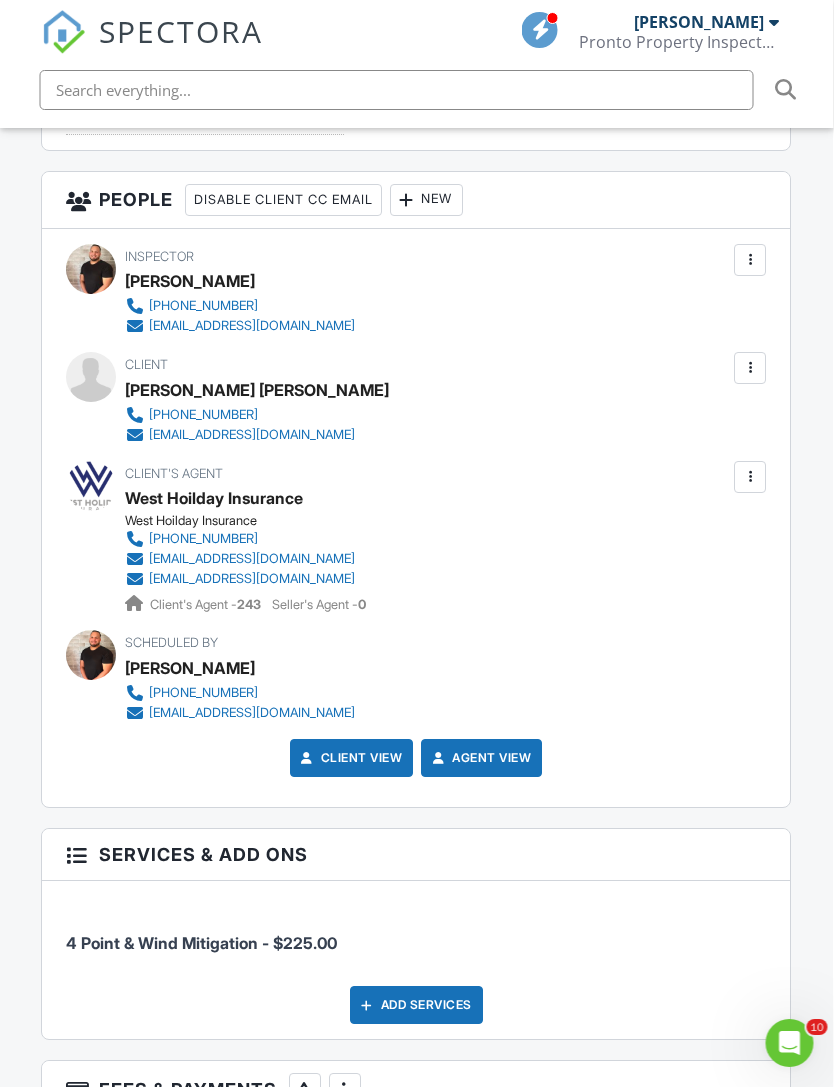 scroll, scrollTop: 2299, scrollLeft: 4, axis: both 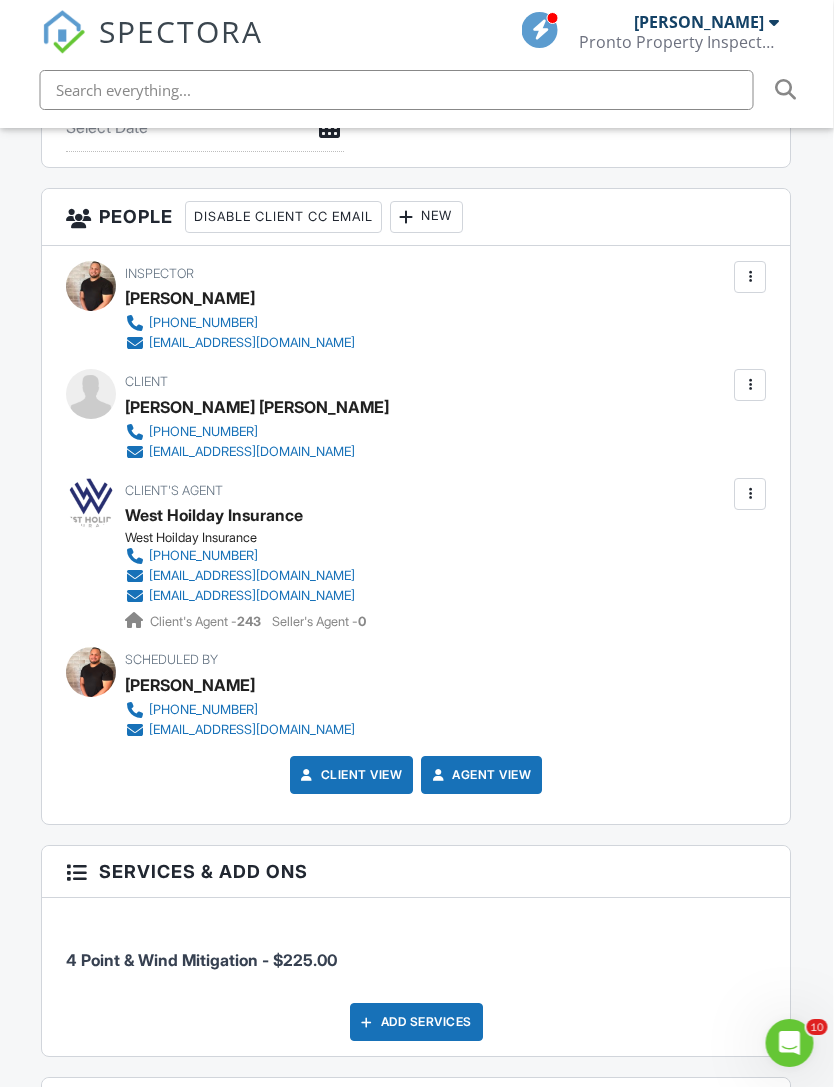 click at bounding box center (751, 385) 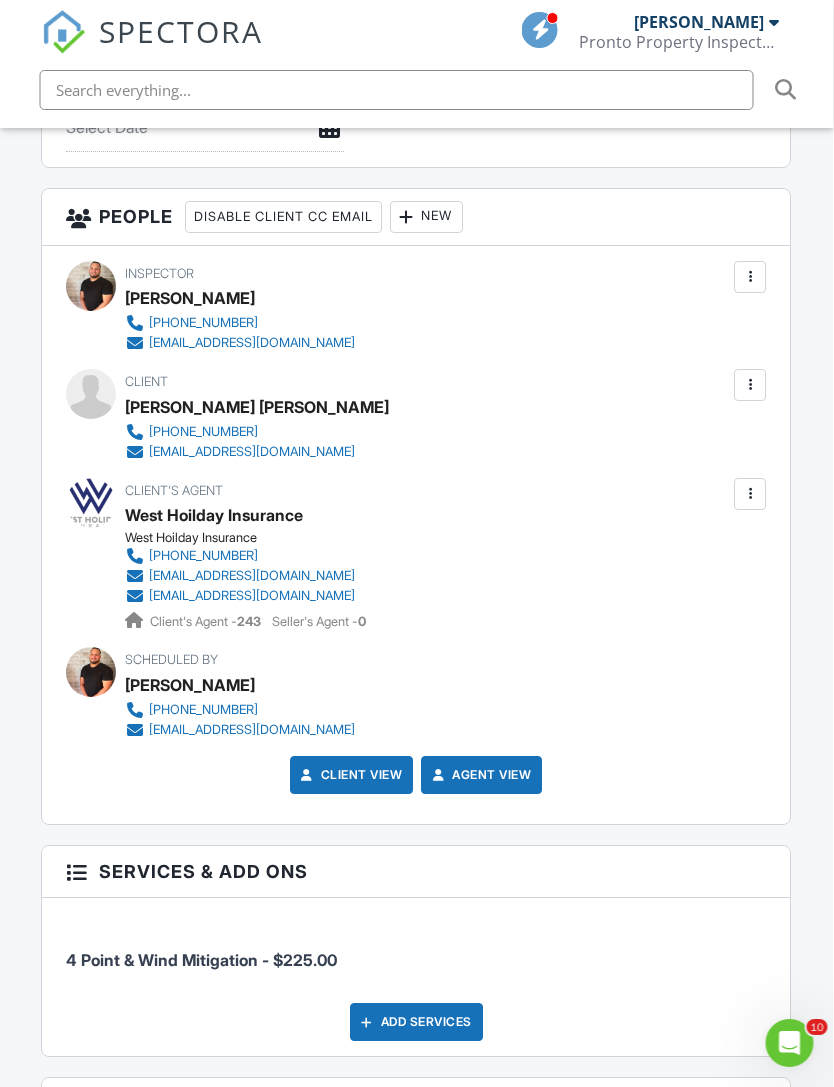 scroll, scrollTop: 2299, scrollLeft: 5, axis: both 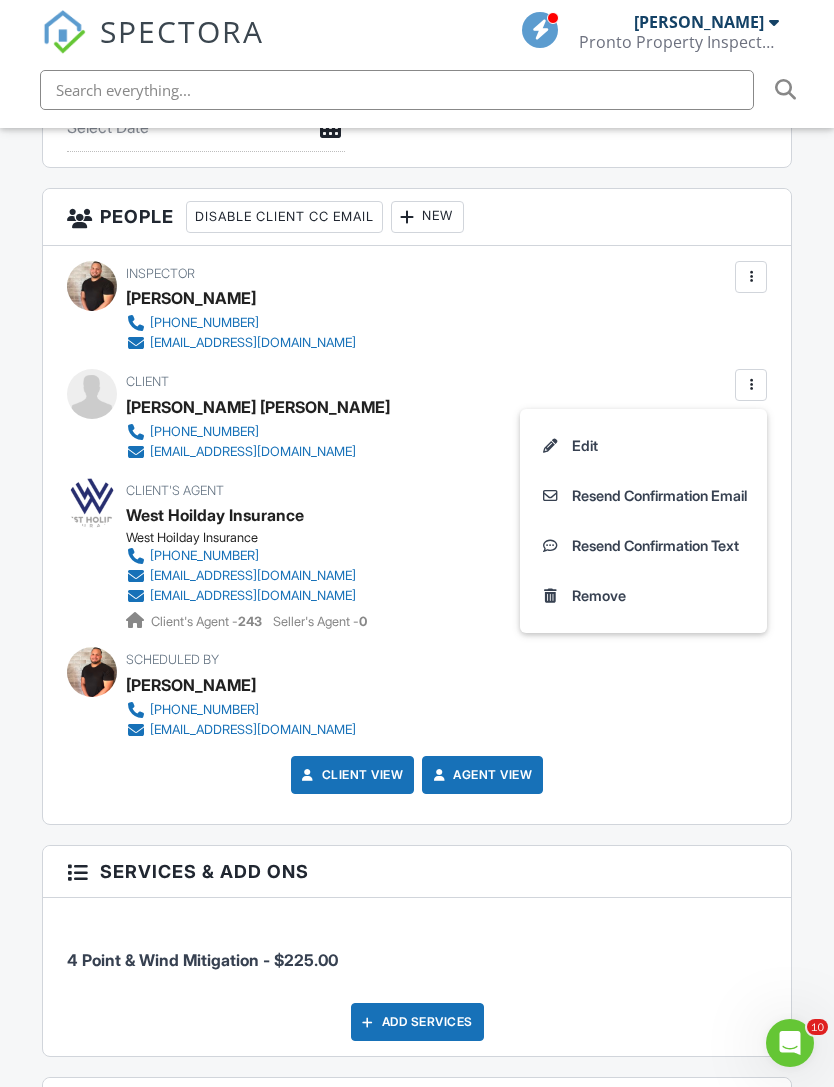 click on "Dashboard
Templates
Contacts
Metrics
Automations
Advanced
Settings
Support Center
Inspection Details
Client View
More
Property Details
Reschedule
Reorder / Copy
Share
Cancel
Delete
Print Order
Convert to V10
View Change Log
07/09/2025  6:30 pm
- 7:30 pm
3028 NW 204th Terrace
Miami Gardens, FL 33056
Built
1980
999
sq. ft.
Lot Size
2940
sq.ft.
3
bedrooms
1.0
bathrooms
+ − Leaflet  |  © MapTiler   © OpenStreetMap contributors
All emails and texts are disabled for this inspection!
Turn on emails and texts
Turn on and Requeue Notifications
Reports
Unlocked
Attach
New
Florida Citizens 4-Point Inspection Form" at bounding box center (417, 61) 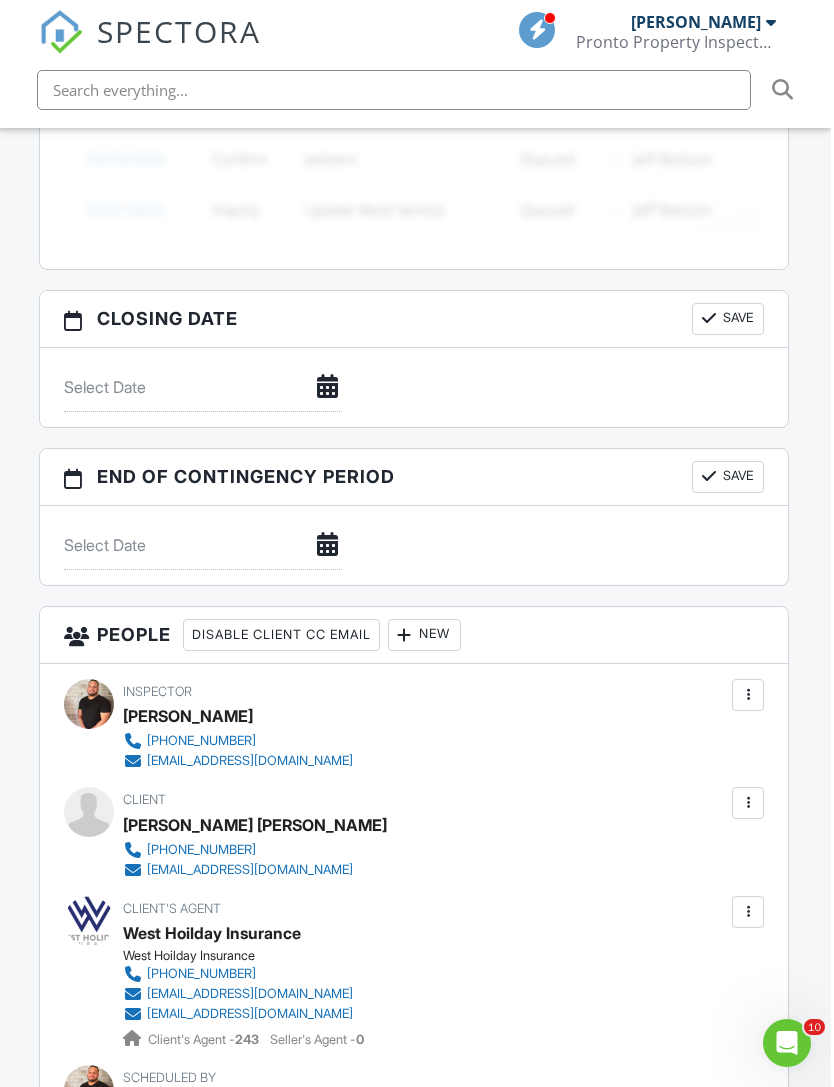 scroll, scrollTop: 1822, scrollLeft: 20, axis: both 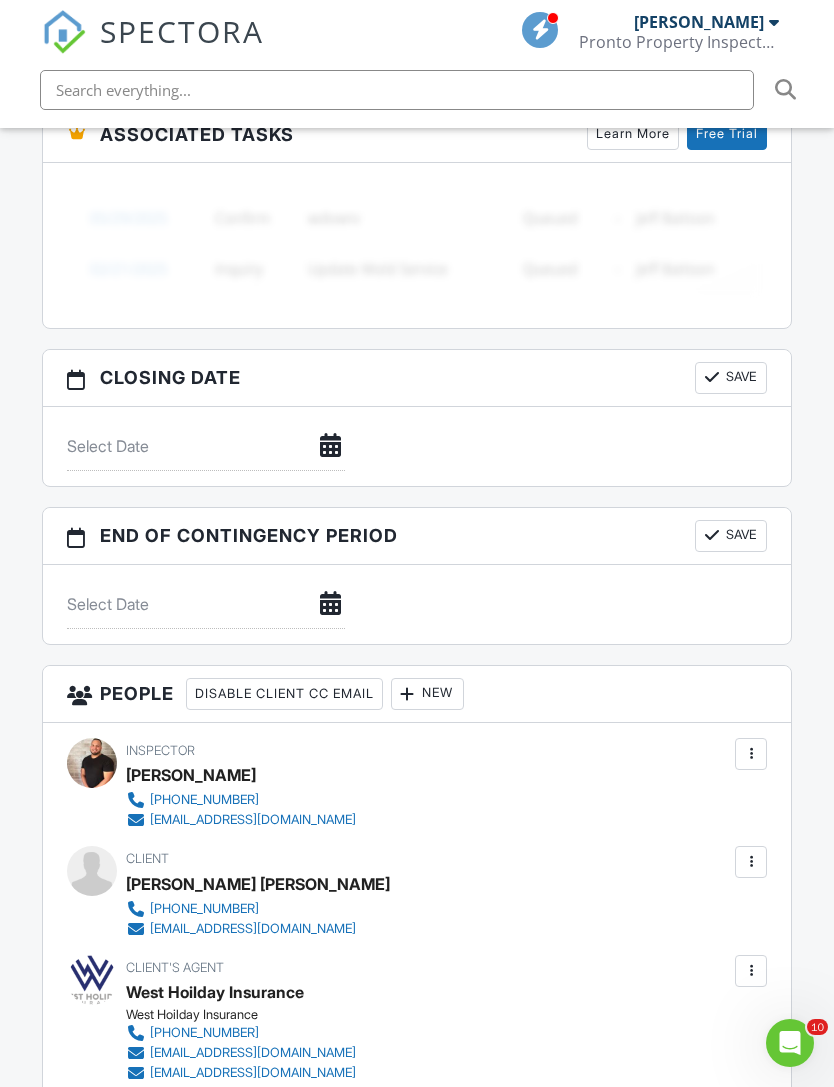 click on "[PERSON_NAME]" at bounding box center (699, 22) 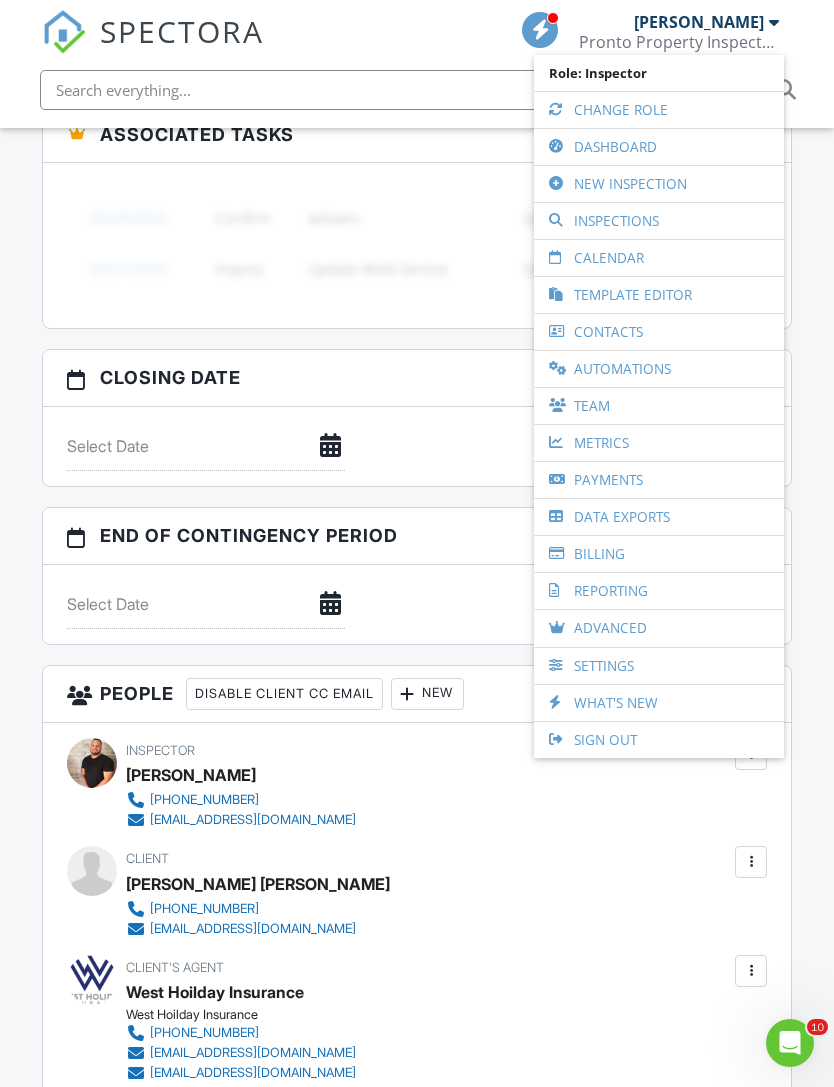 click on "Dashboard" at bounding box center [659, 147] 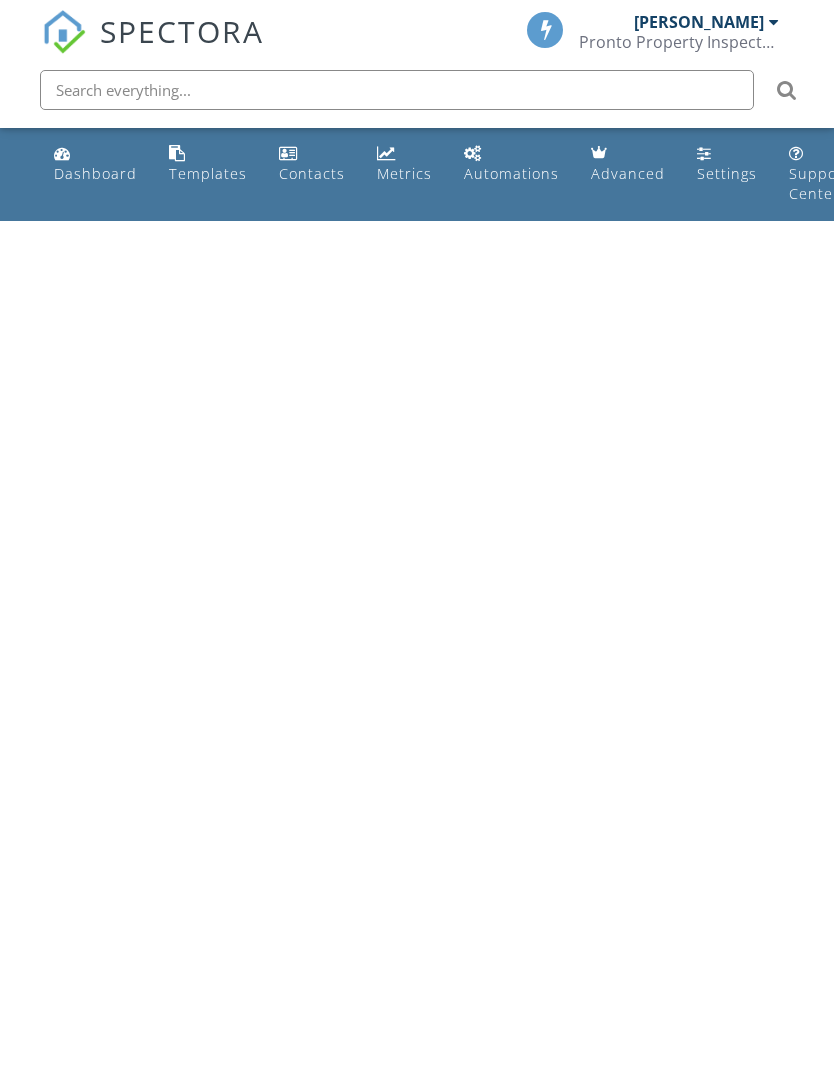 scroll, scrollTop: 0, scrollLeft: 0, axis: both 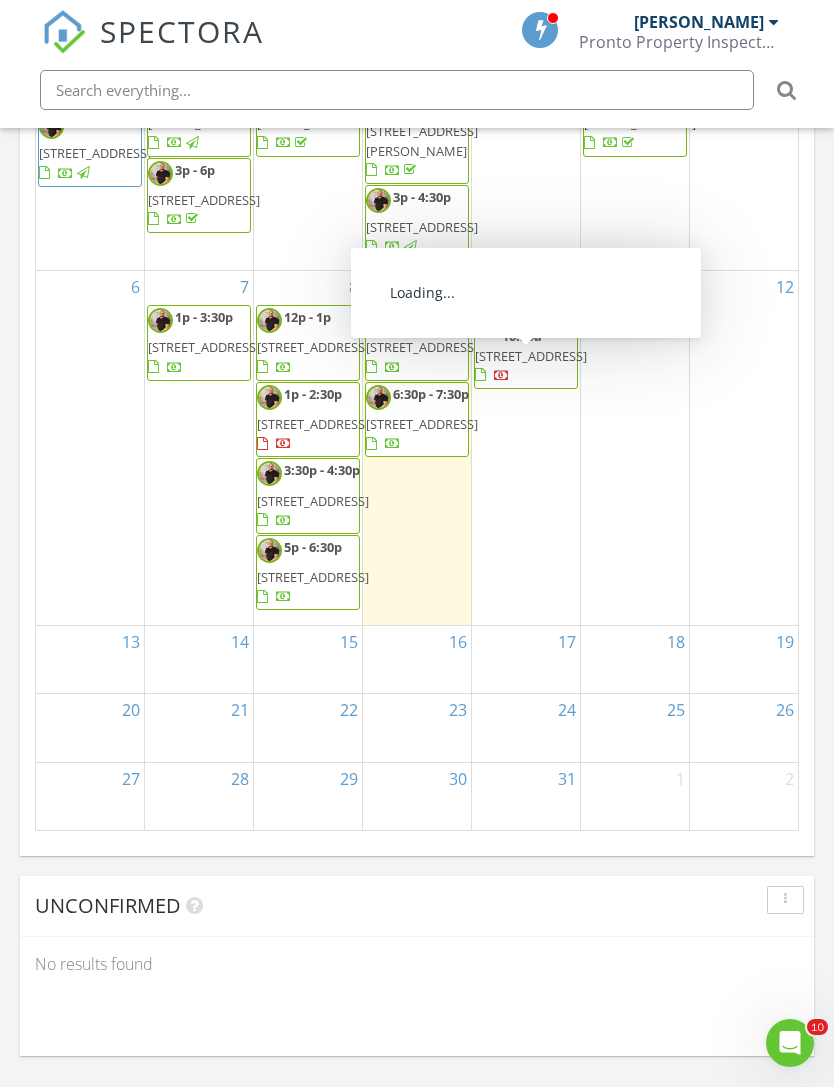 click on "9:30a - 10:30a" at bounding box center (522, 326) 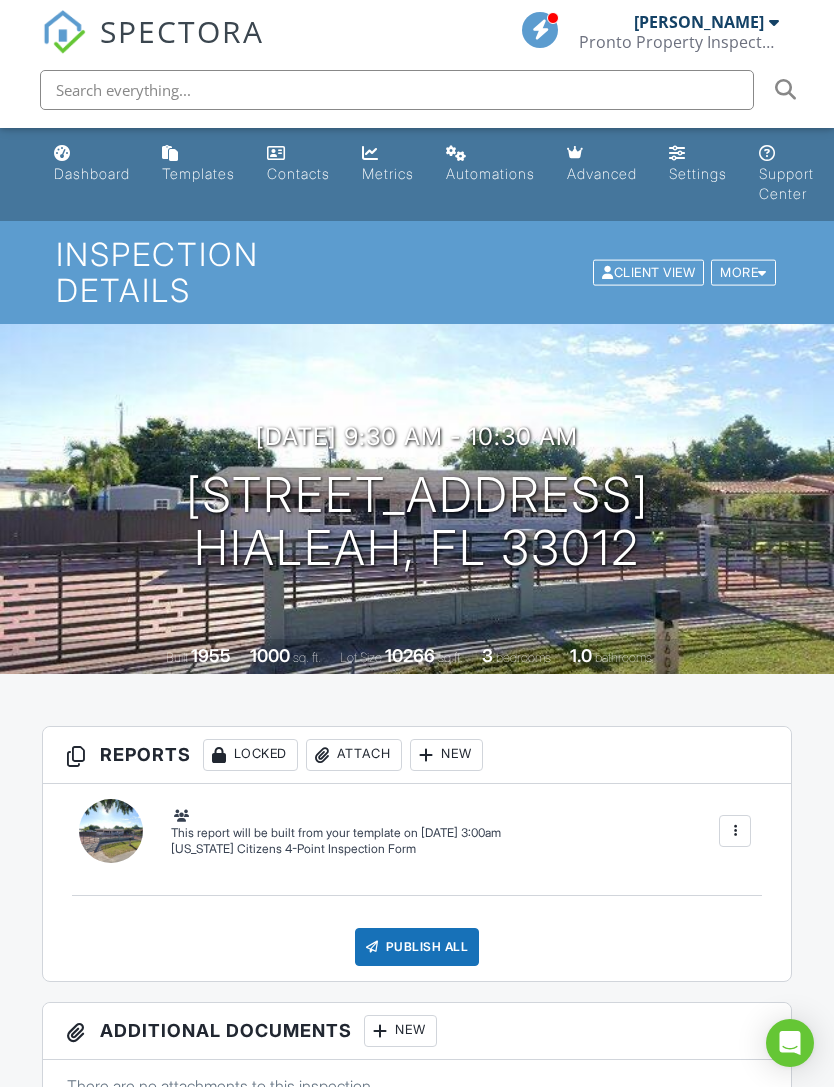 scroll, scrollTop: 2701, scrollLeft: 0, axis: vertical 